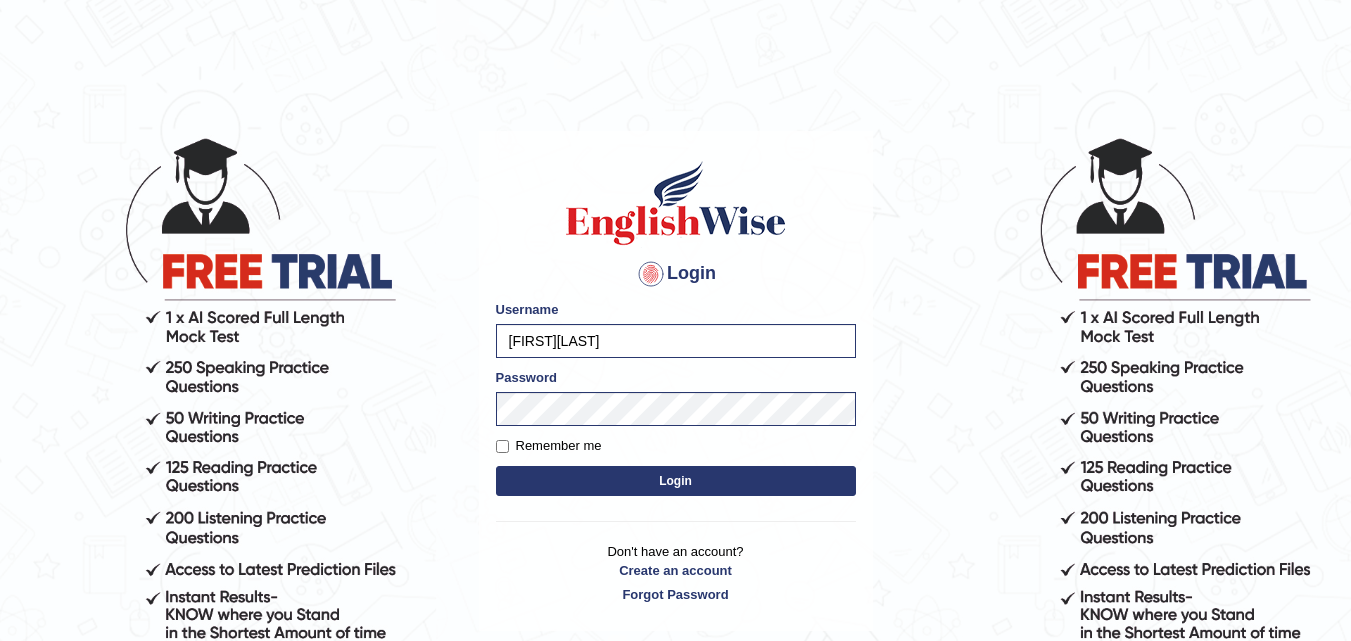 scroll, scrollTop: 0, scrollLeft: 0, axis: both 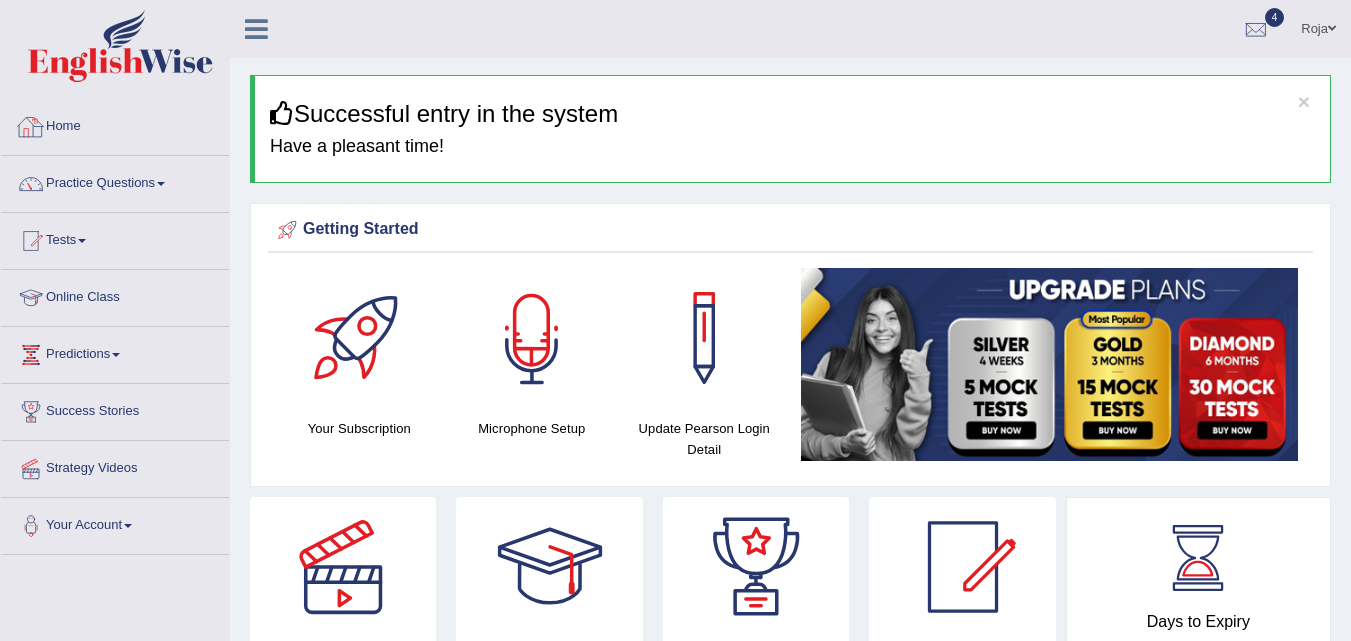 click at bounding box center [532, 338] 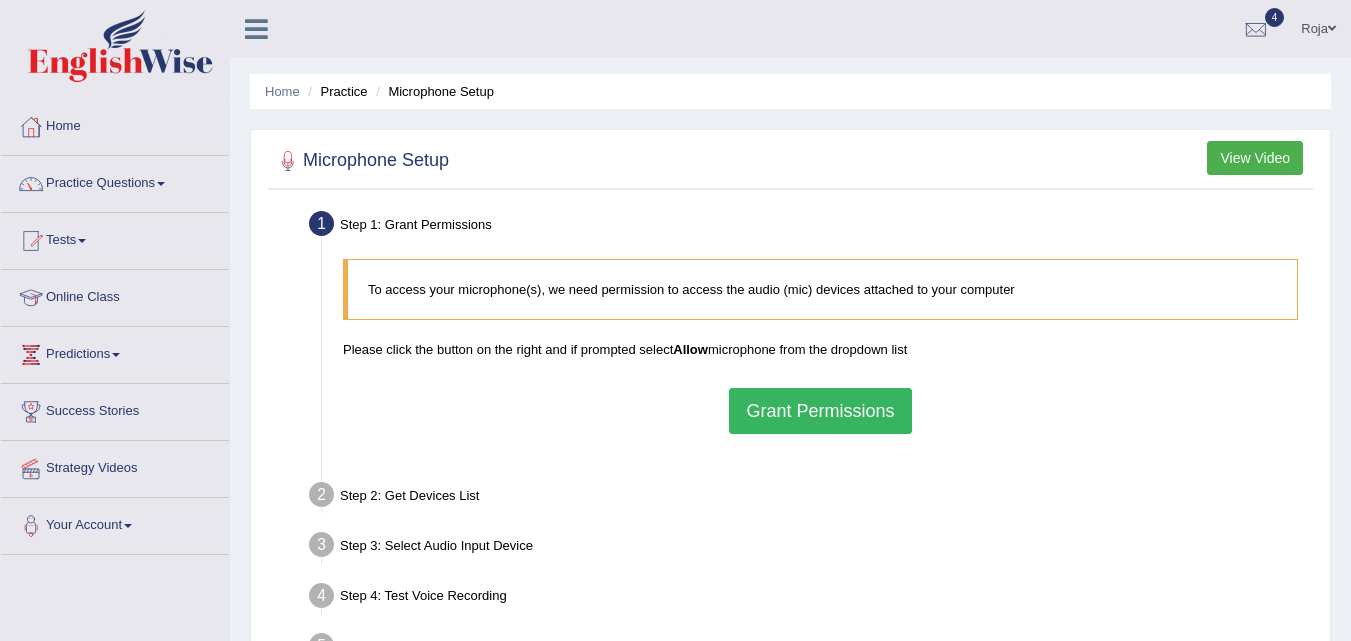 scroll, scrollTop: 0, scrollLeft: 0, axis: both 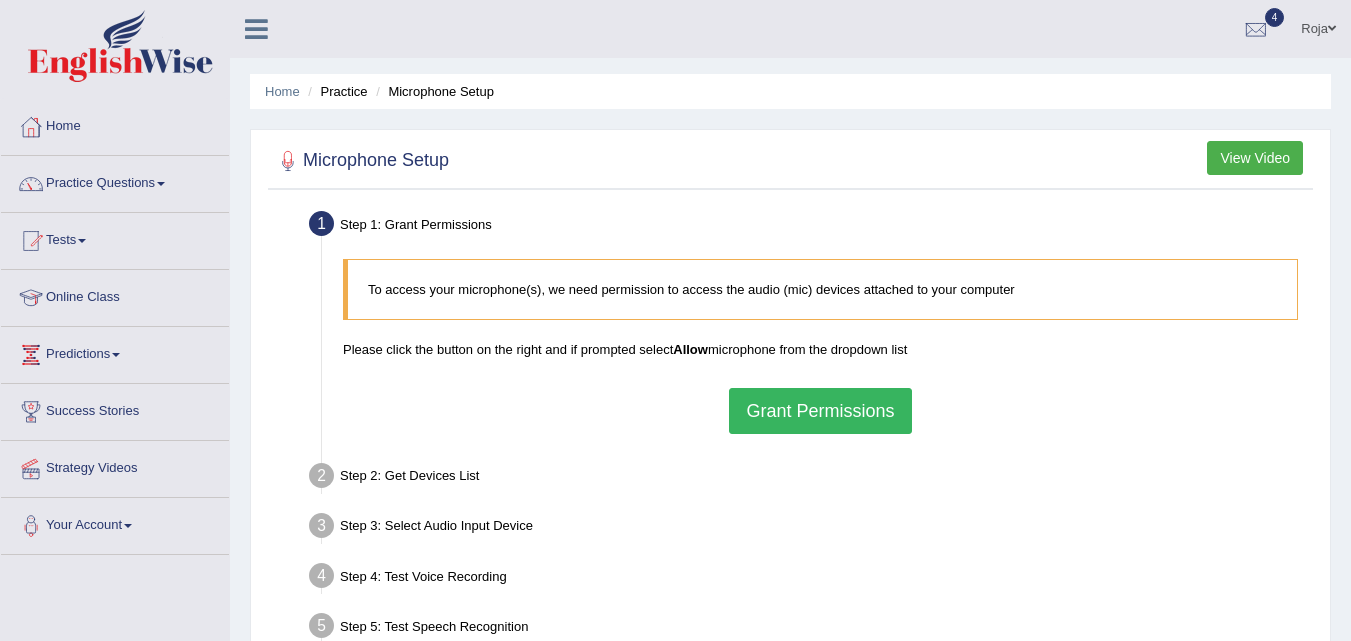 click on "Grant Permissions" at bounding box center (820, 411) 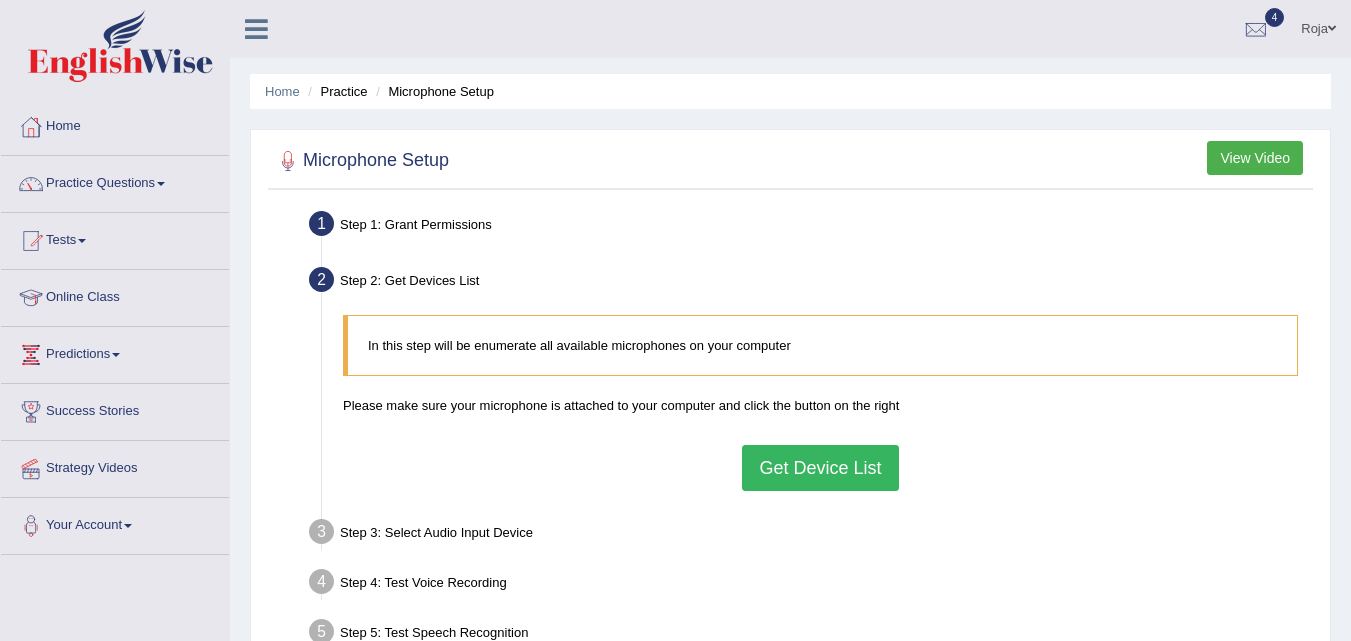 click on "Get Device List" at bounding box center [820, 468] 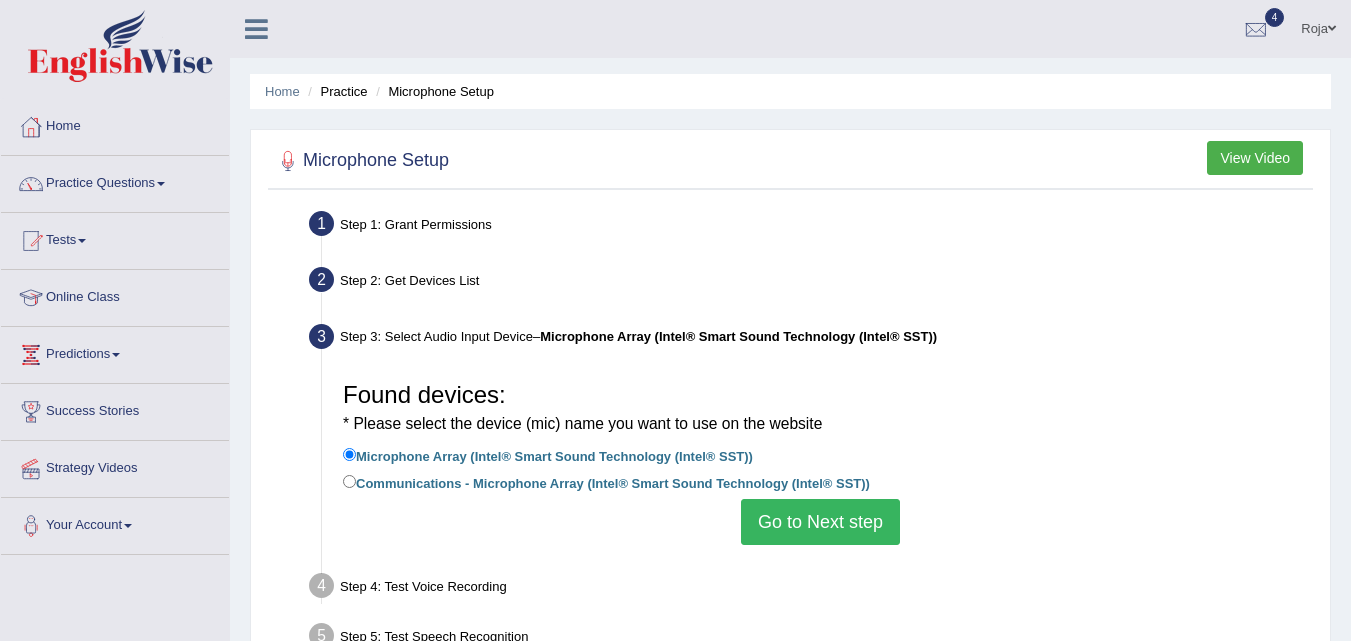 click on "Go to Next step" at bounding box center [820, 522] 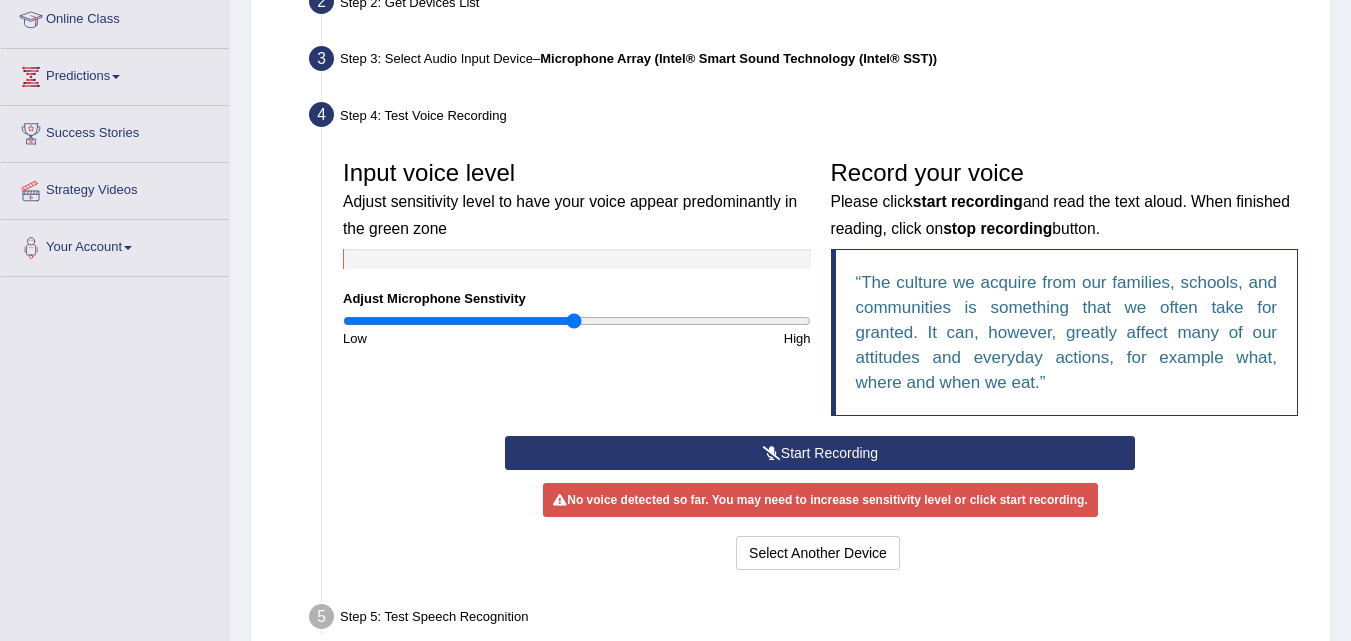 scroll, scrollTop: 277, scrollLeft: 0, axis: vertical 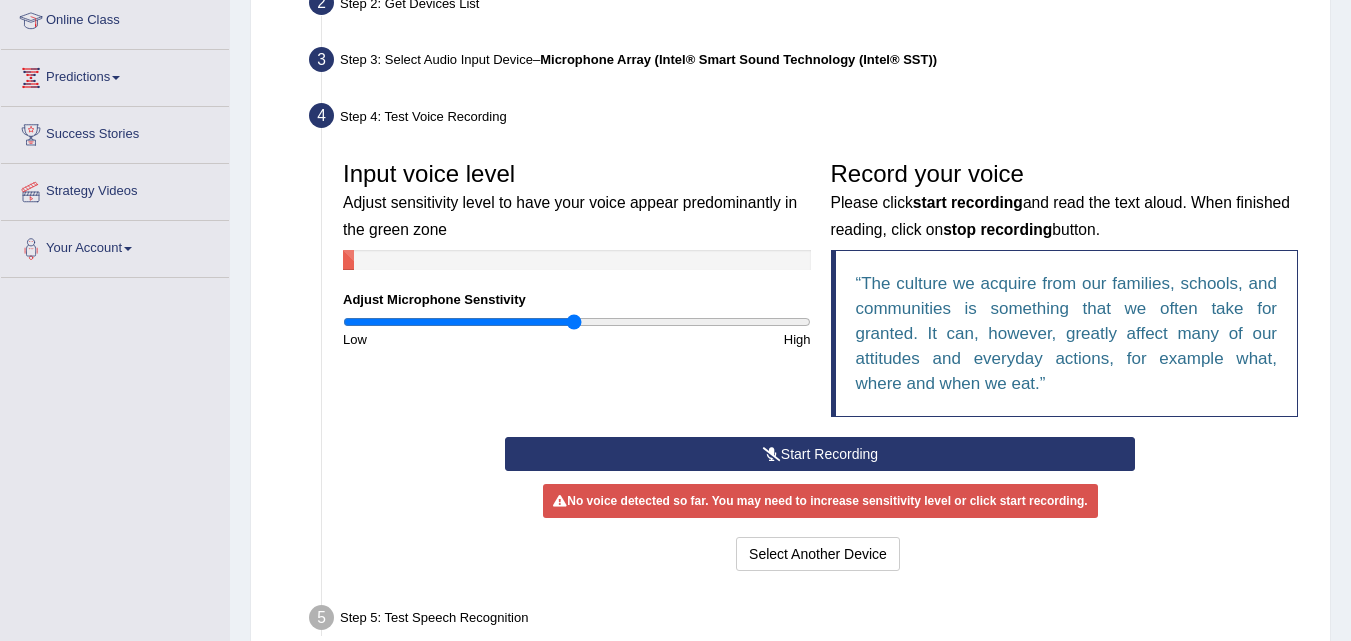 click on "Start Recording" at bounding box center (820, 454) 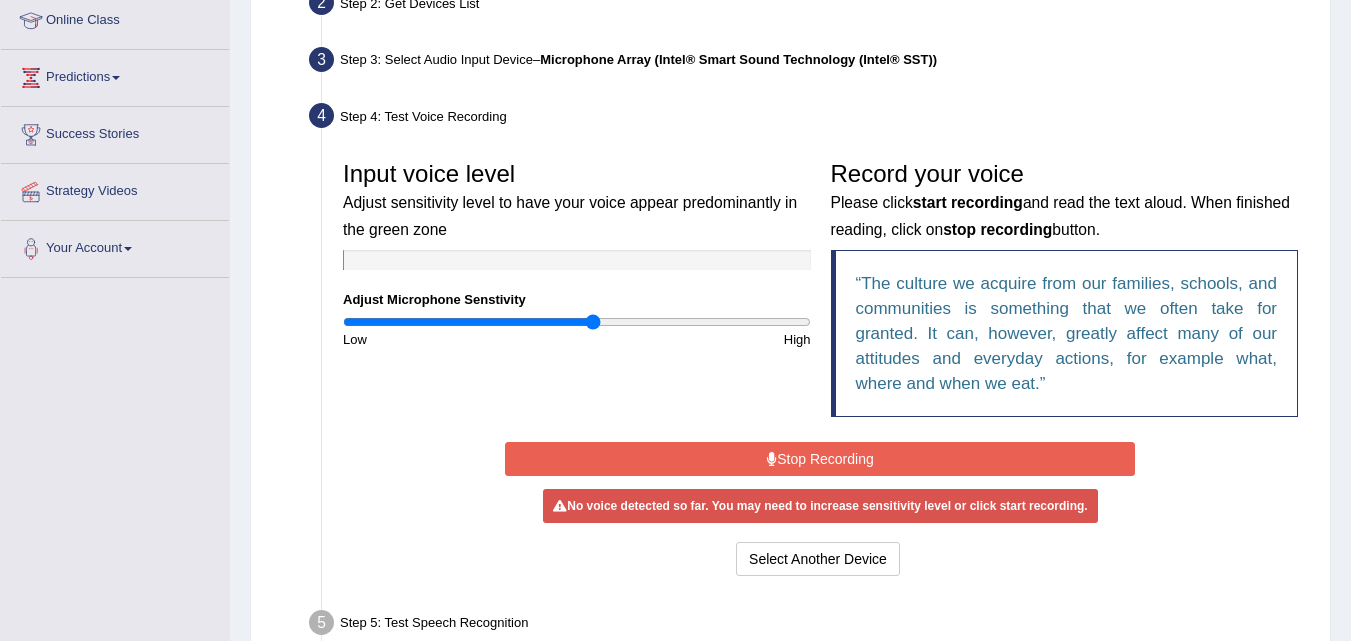 drag, startPoint x: 577, startPoint y: 326, endPoint x: 593, endPoint y: 326, distance: 16 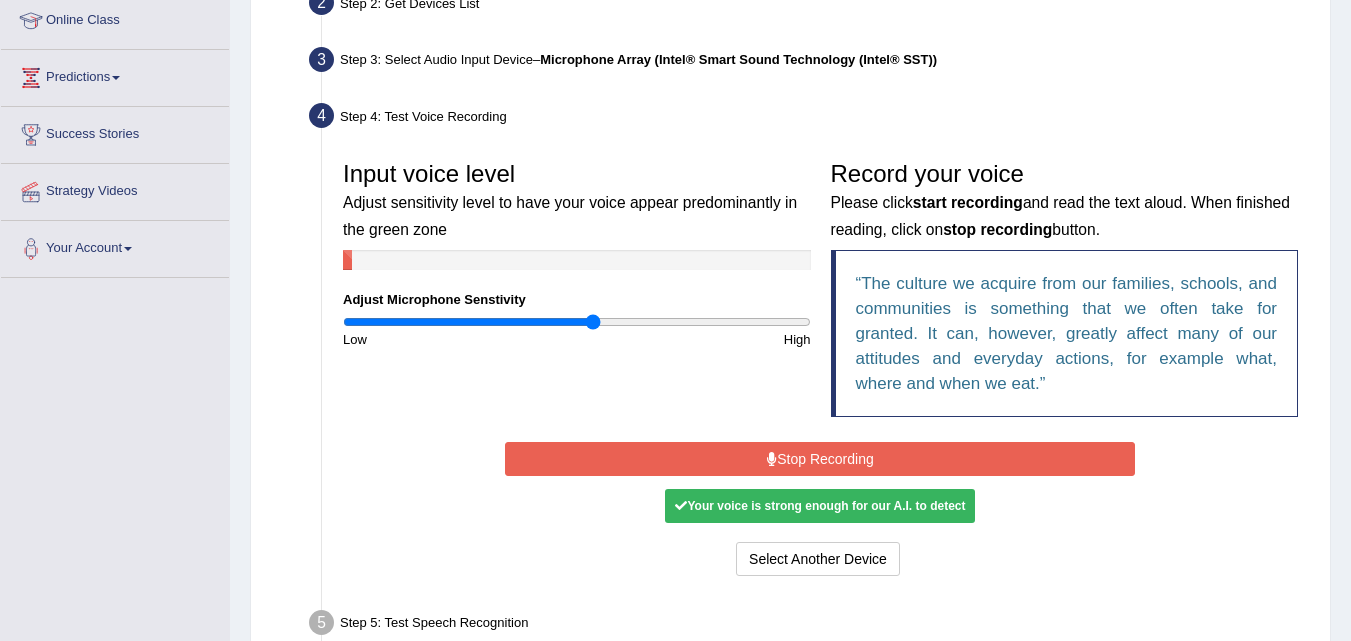 click on "Stop Recording" at bounding box center [820, 459] 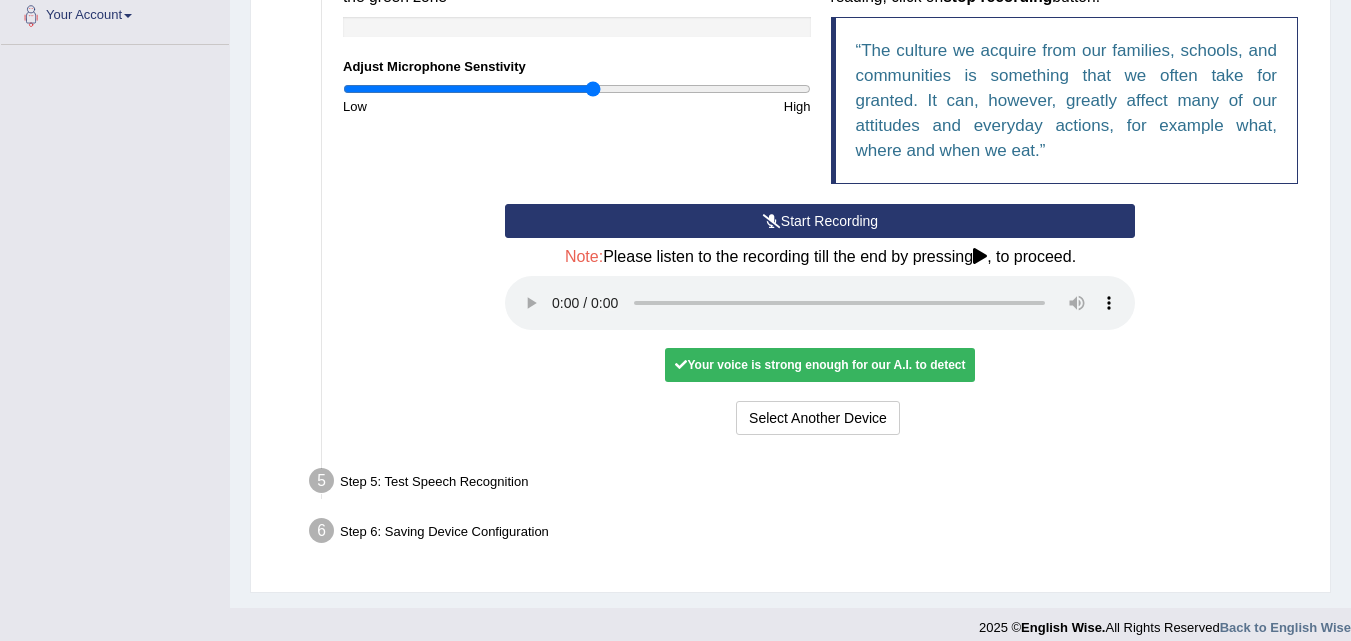 scroll, scrollTop: 527, scrollLeft: 0, axis: vertical 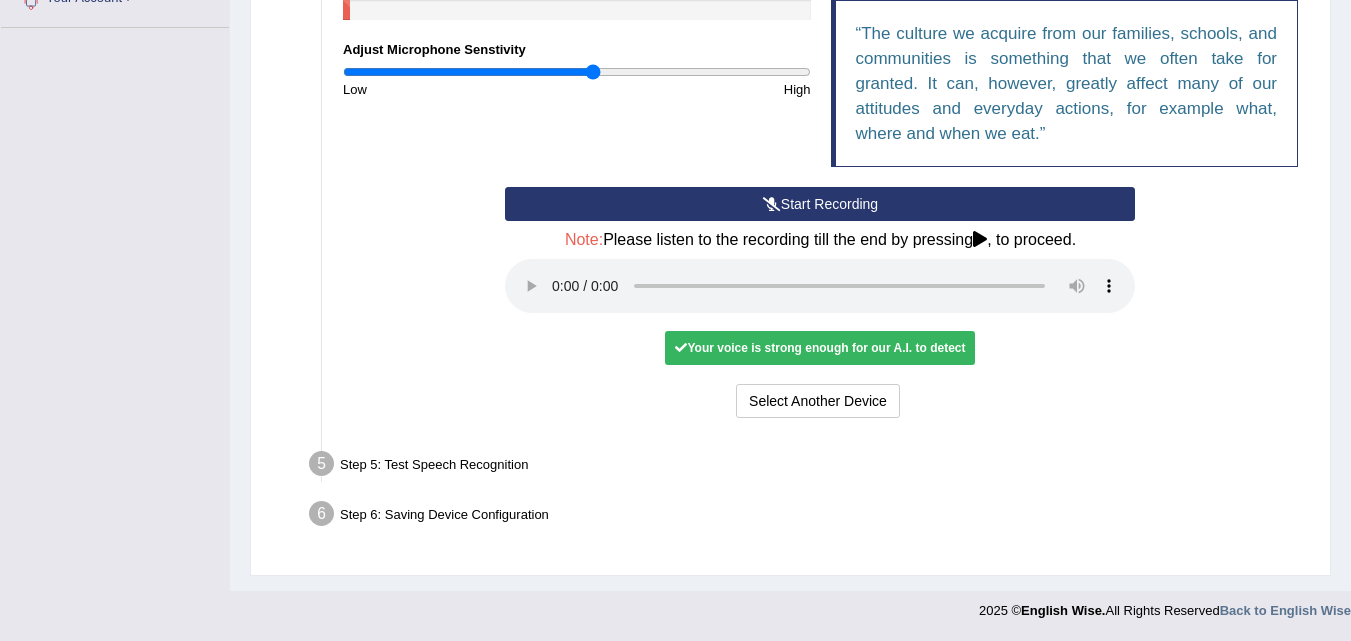click on "Step 5: Test Speech Recognition" at bounding box center (810, 467) 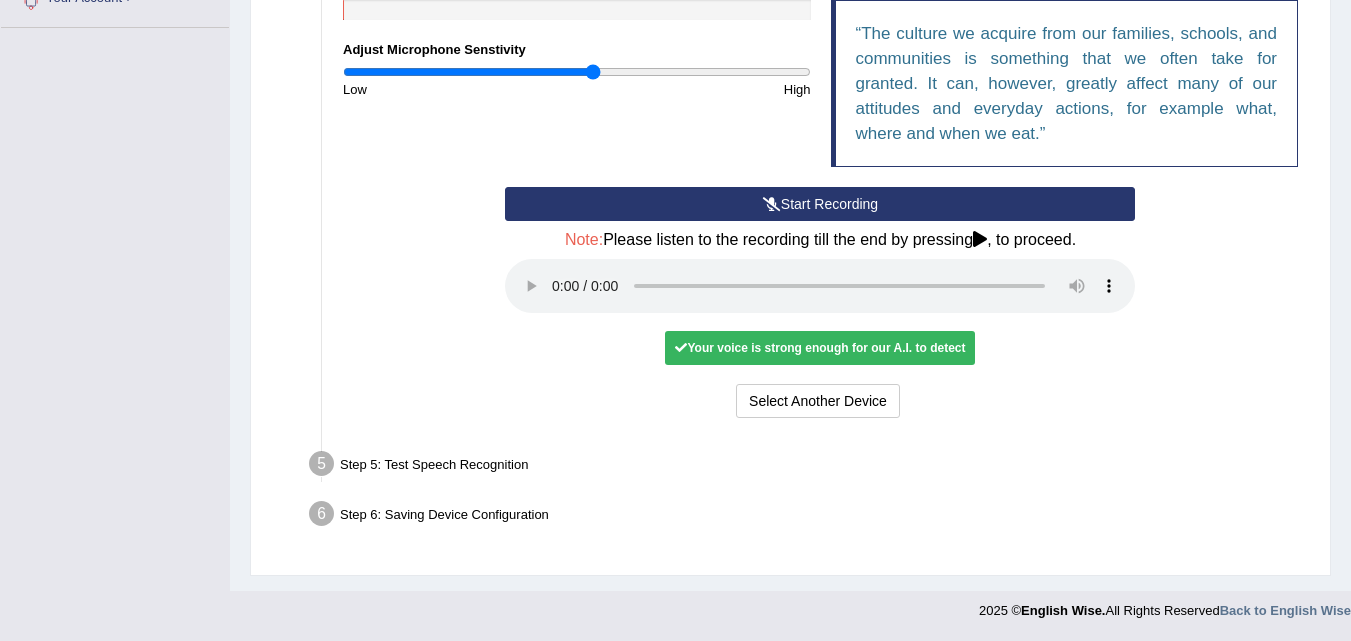 scroll, scrollTop: 0, scrollLeft: 0, axis: both 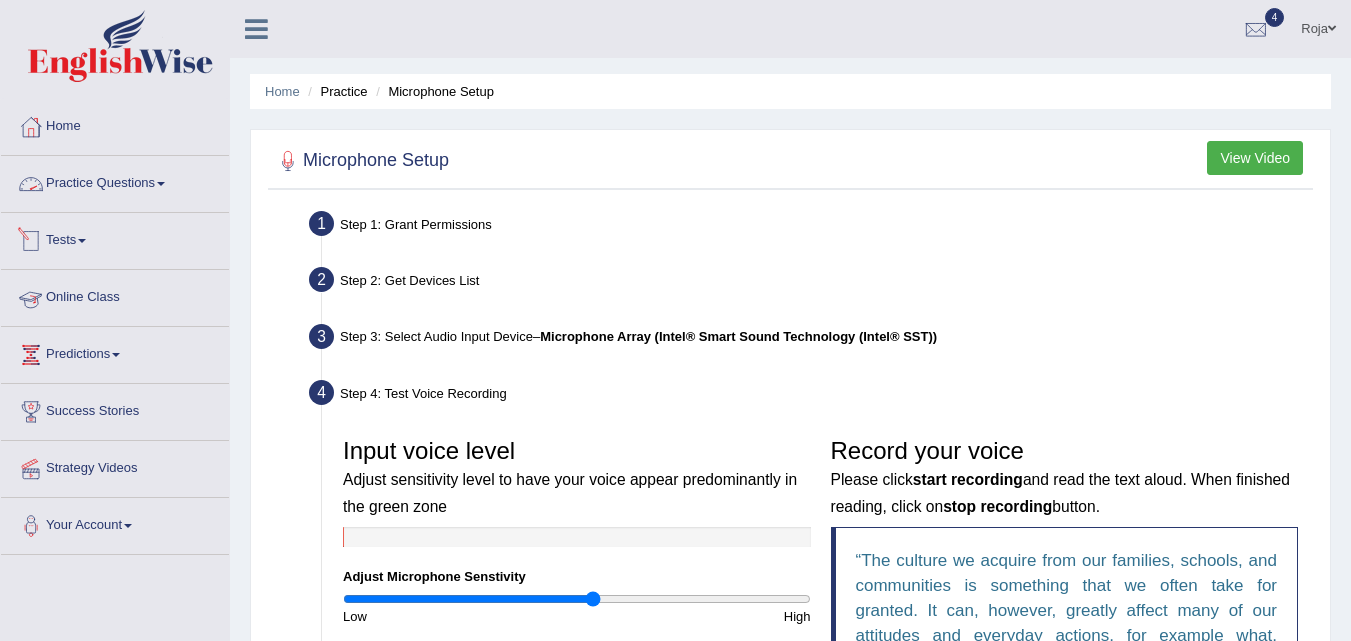 click on "Practice Questions" at bounding box center (115, 181) 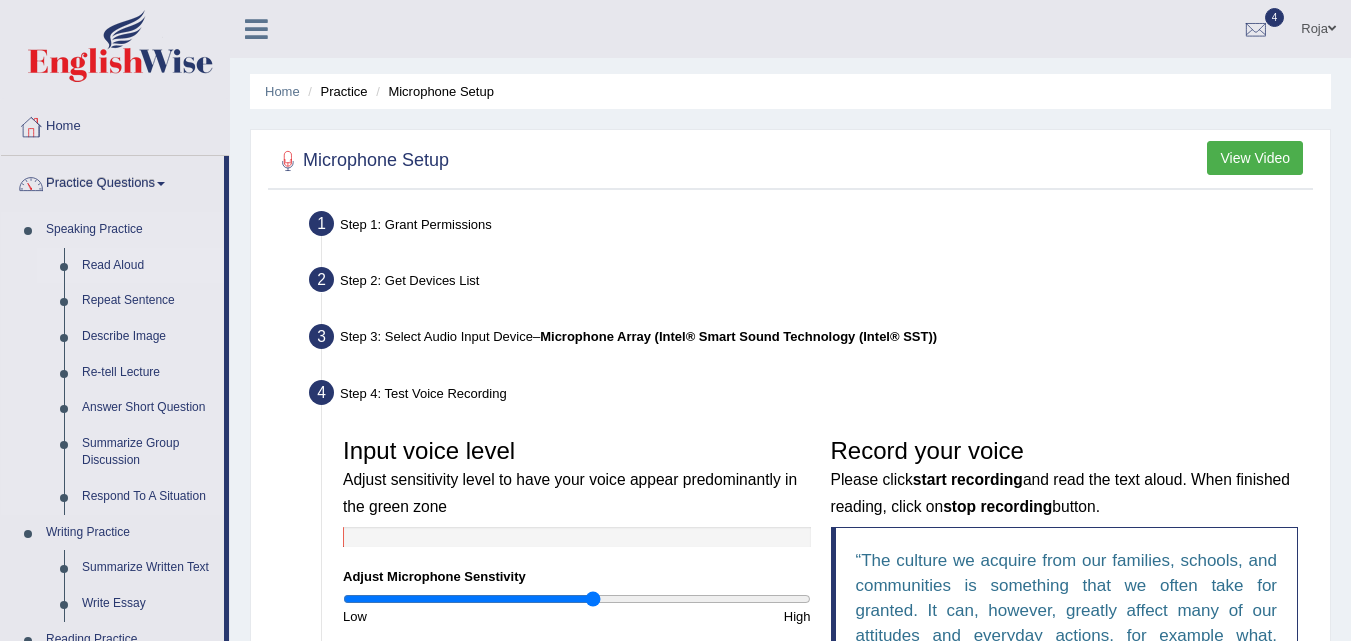 click on "Read Aloud" at bounding box center [148, 266] 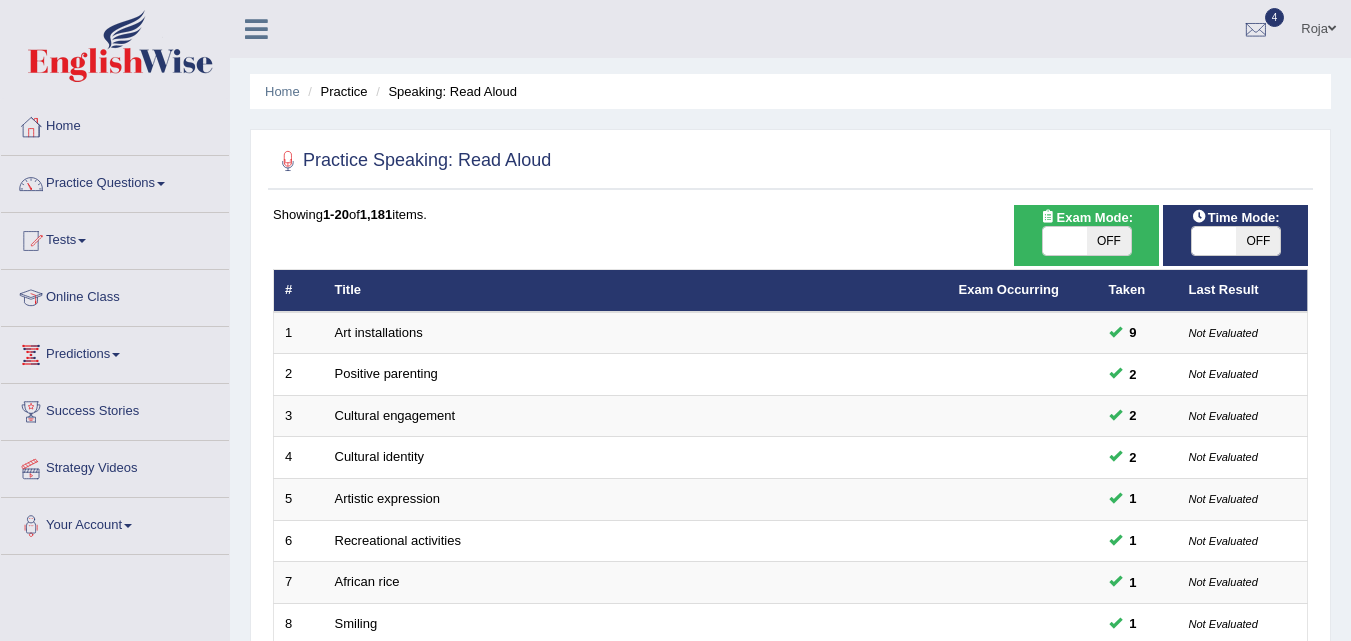click on "Art installations" at bounding box center [379, 332] 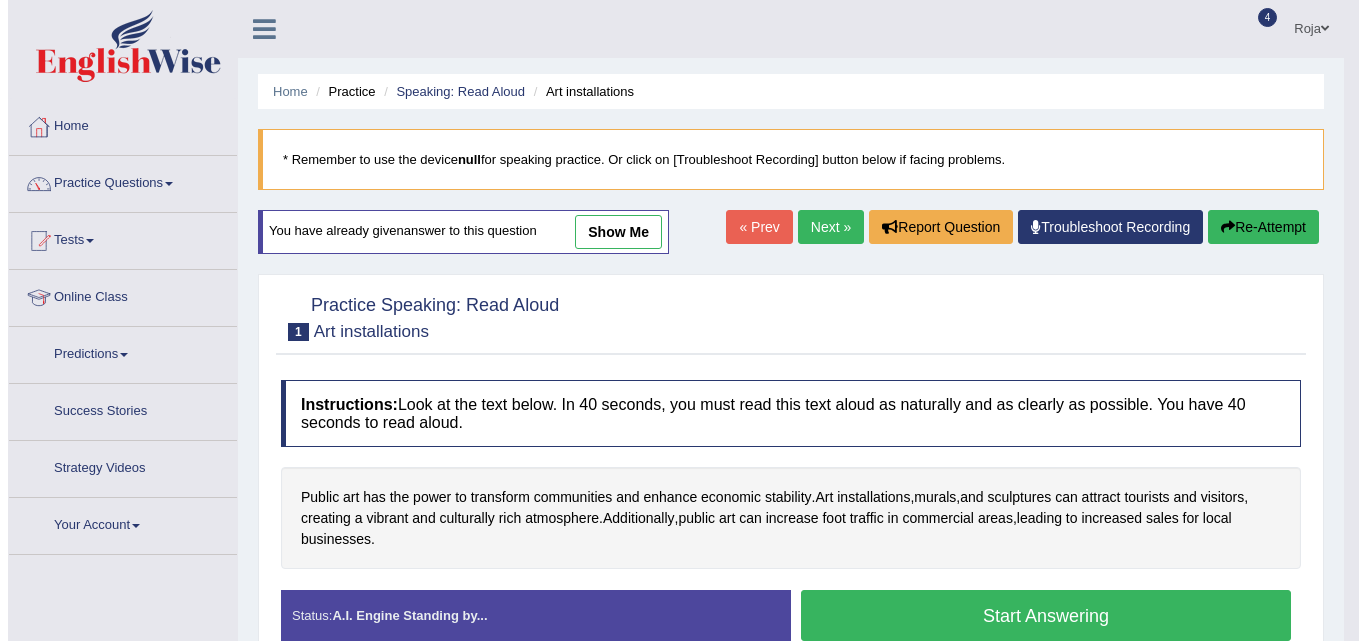 scroll, scrollTop: 0, scrollLeft: 0, axis: both 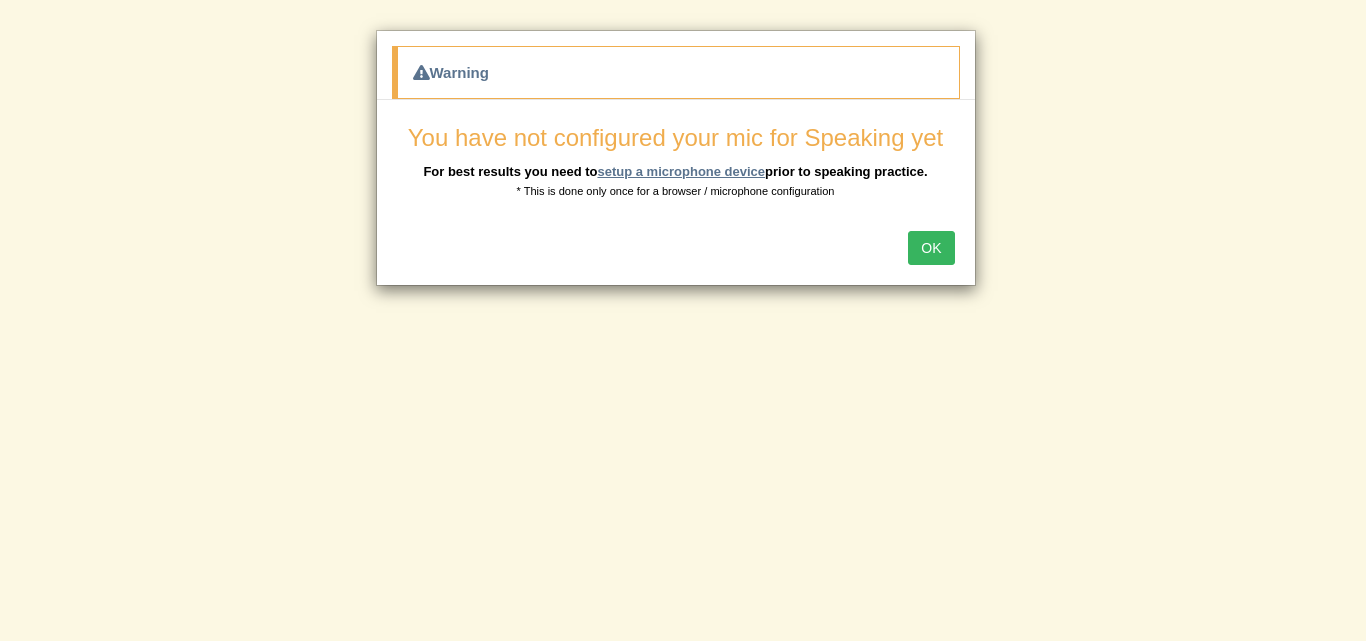 click on "setup a microphone device" at bounding box center [681, 171] 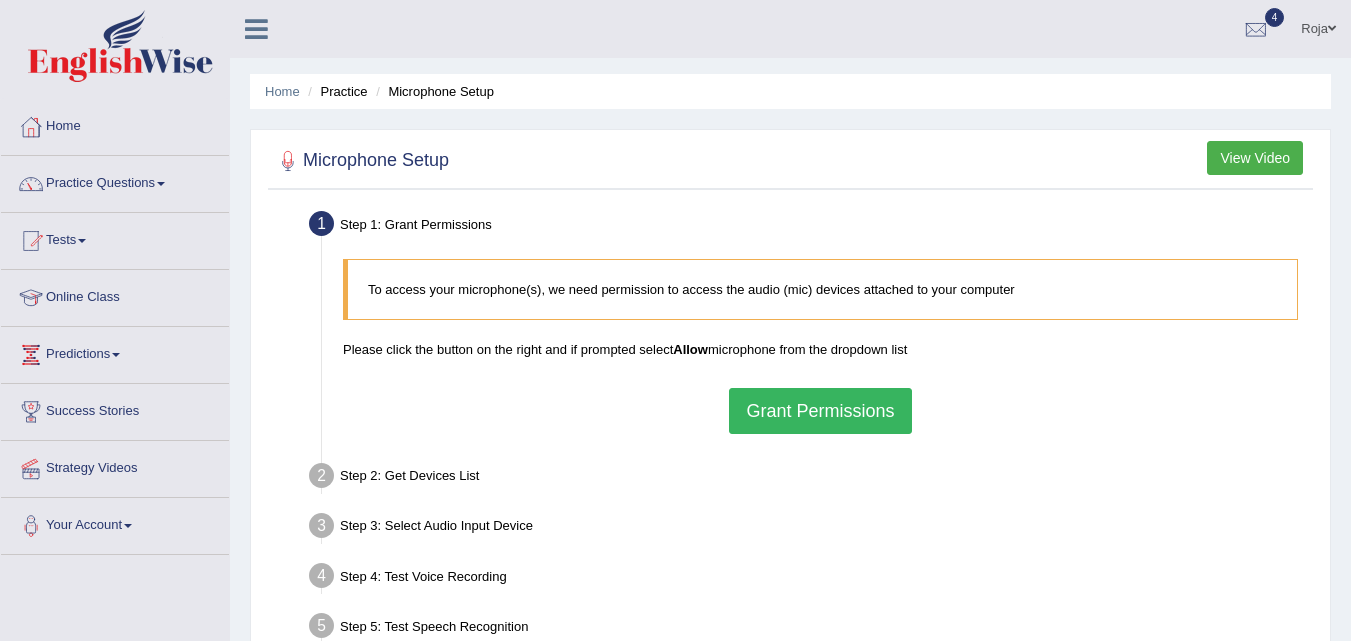 scroll, scrollTop: 0, scrollLeft: 0, axis: both 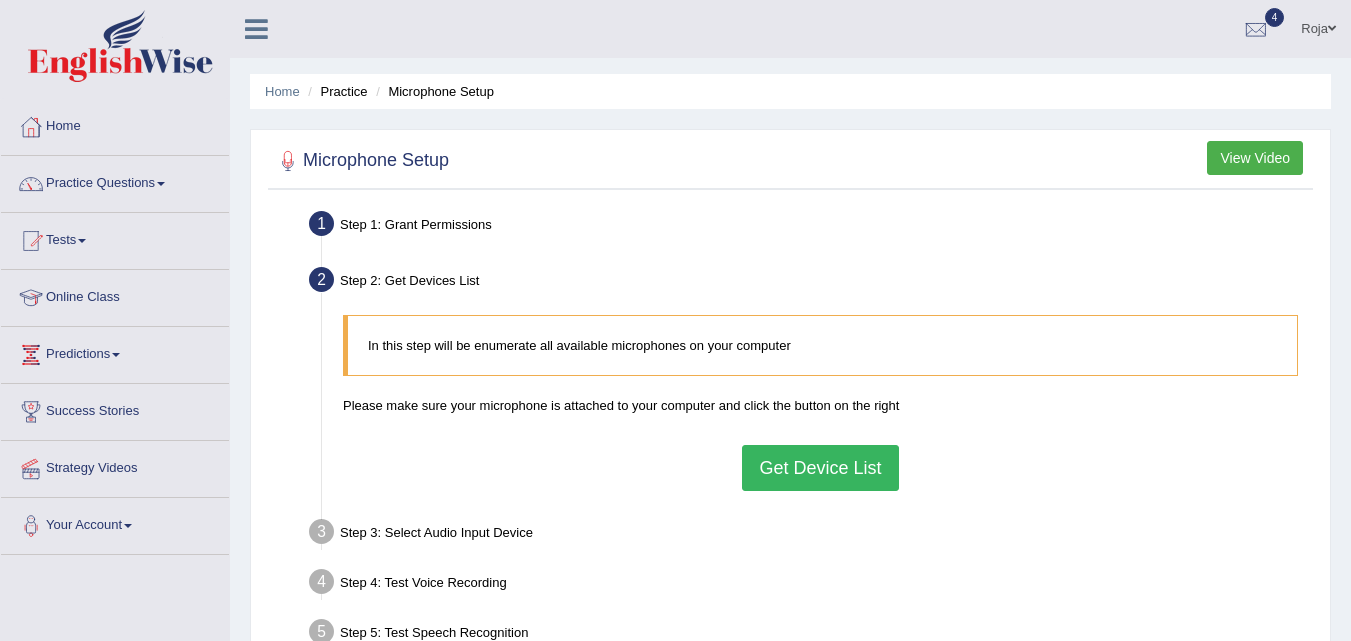 click on "Get Device List" at bounding box center [820, 468] 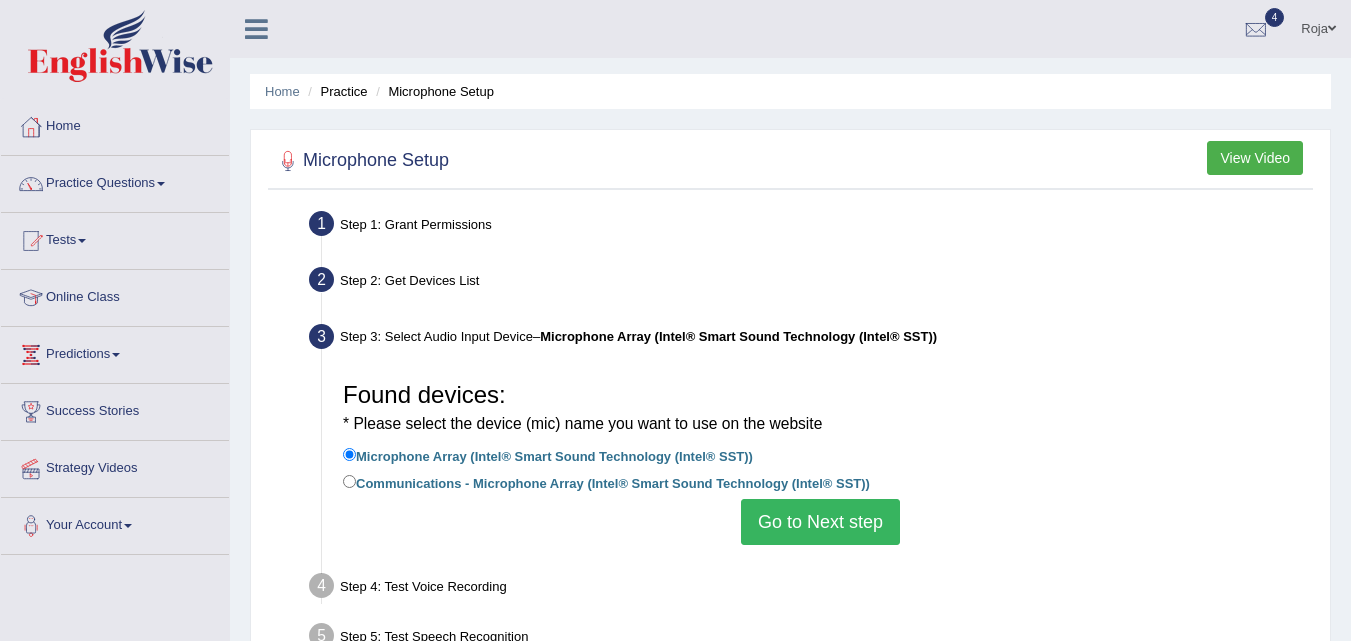click on "Communications - Microphone Array (Intel® Smart Sound Technology (Intel® SST))" at bounding box center [606, 482] 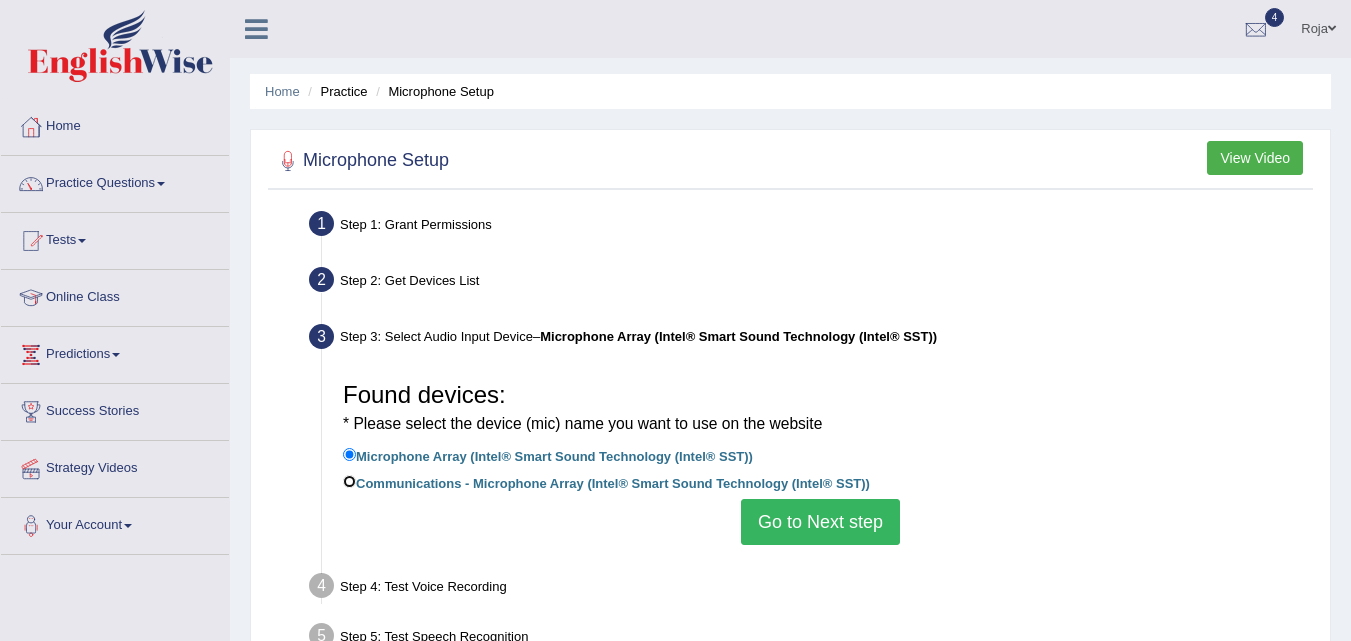 click on "Communications - Microphone Array (Intel® Smart Sound Technology (Intel® SST))" at bounding box center (349, 481) 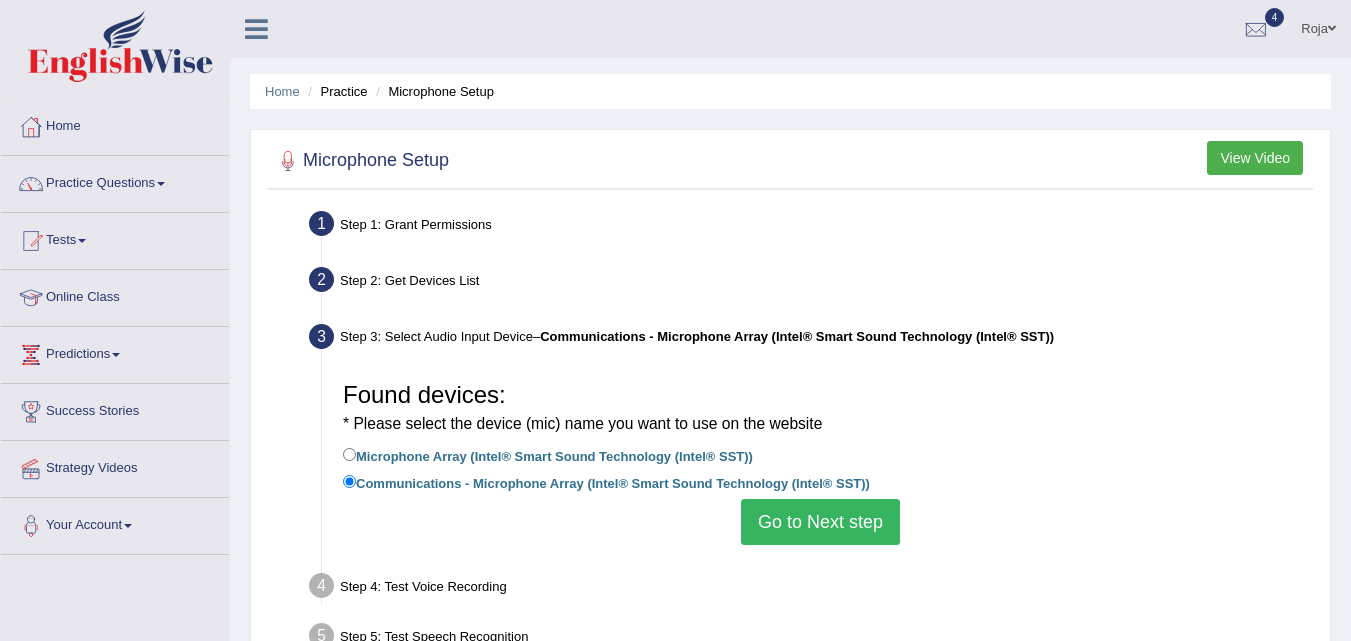 click on "Go to Next step" at bounding box center (820, 522) 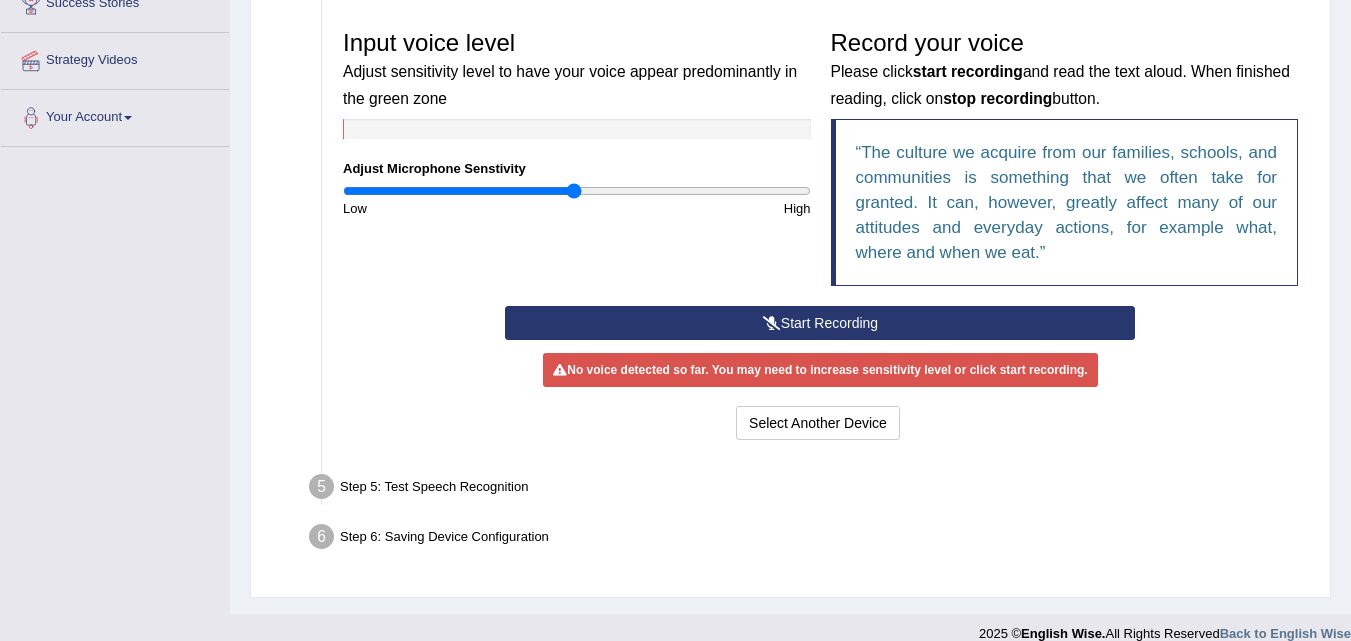 scroll, scrollTop: 406, scrollLeft: 0, axis: vertical 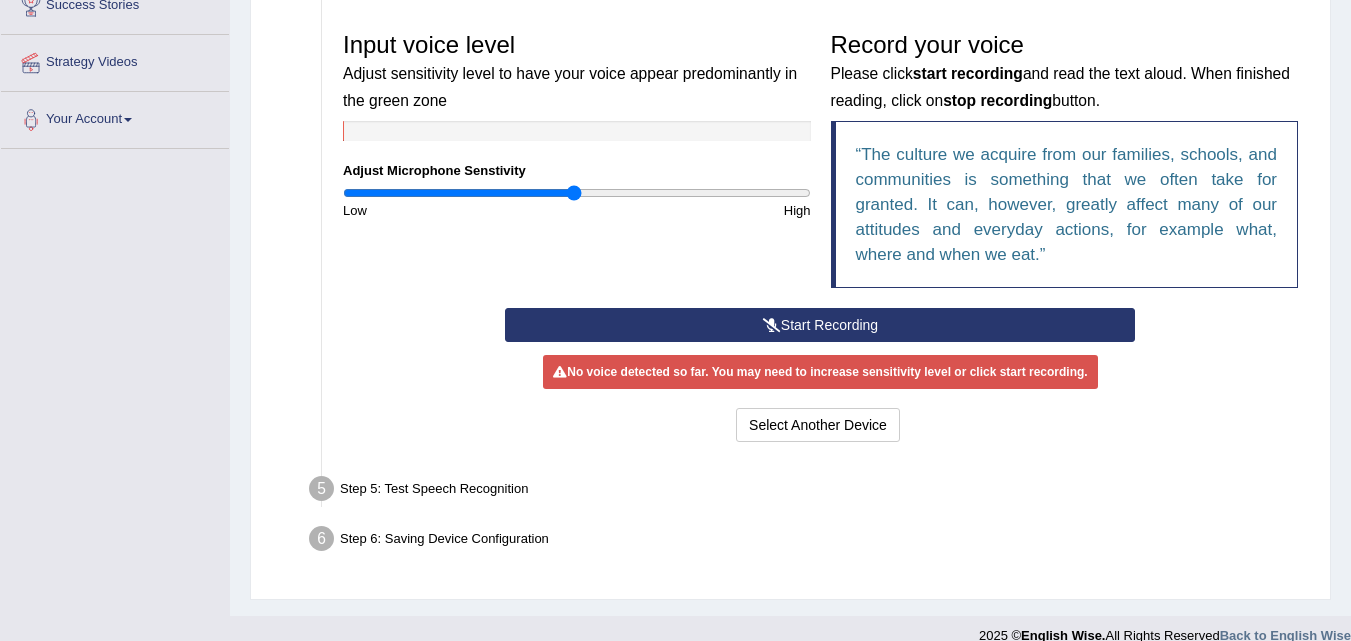 click on "Start Recording" at bounding box center (820, 325) 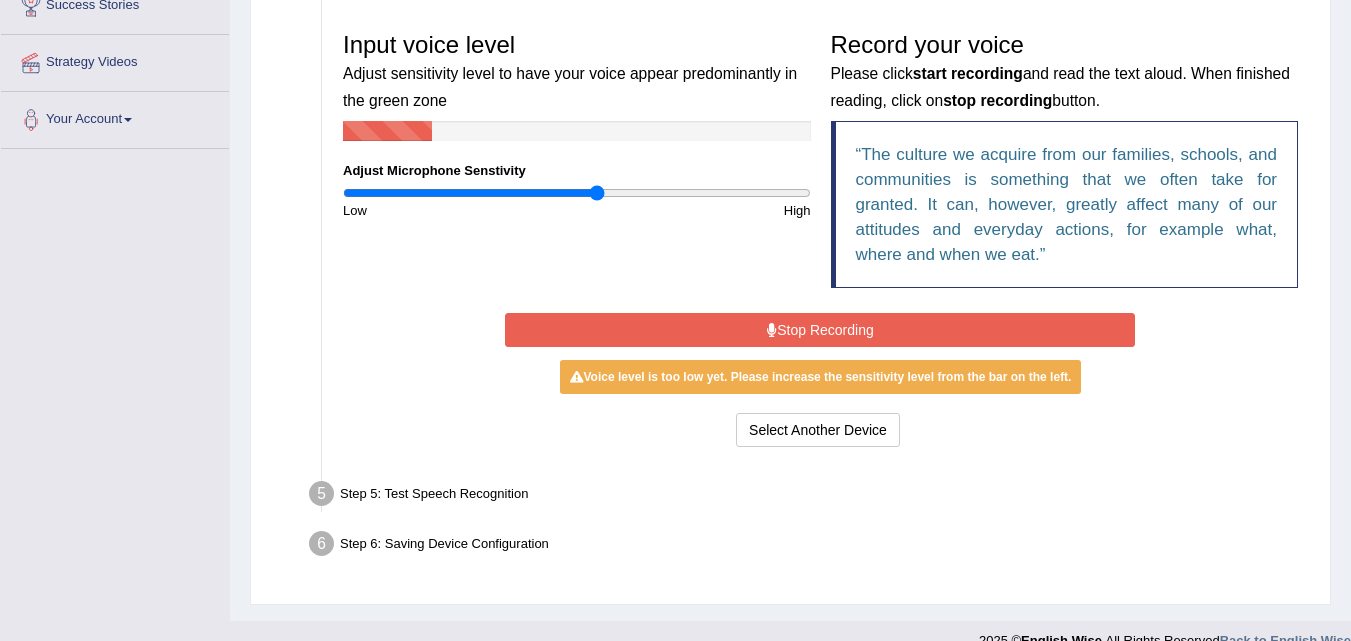 drag, startPoint x: 582, startPoint y: 185, endPoint x: 596, endPoint y: 185, distance: 14 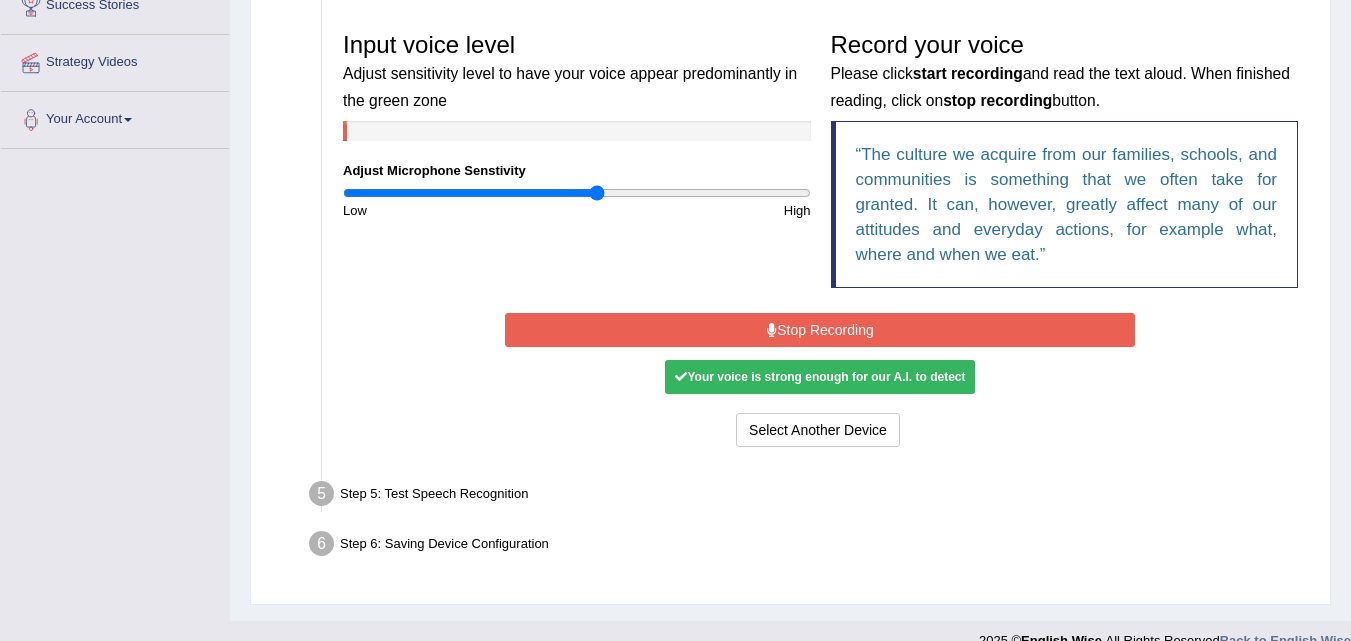 click on "Stop Recording" at bounding box center [820, 330] 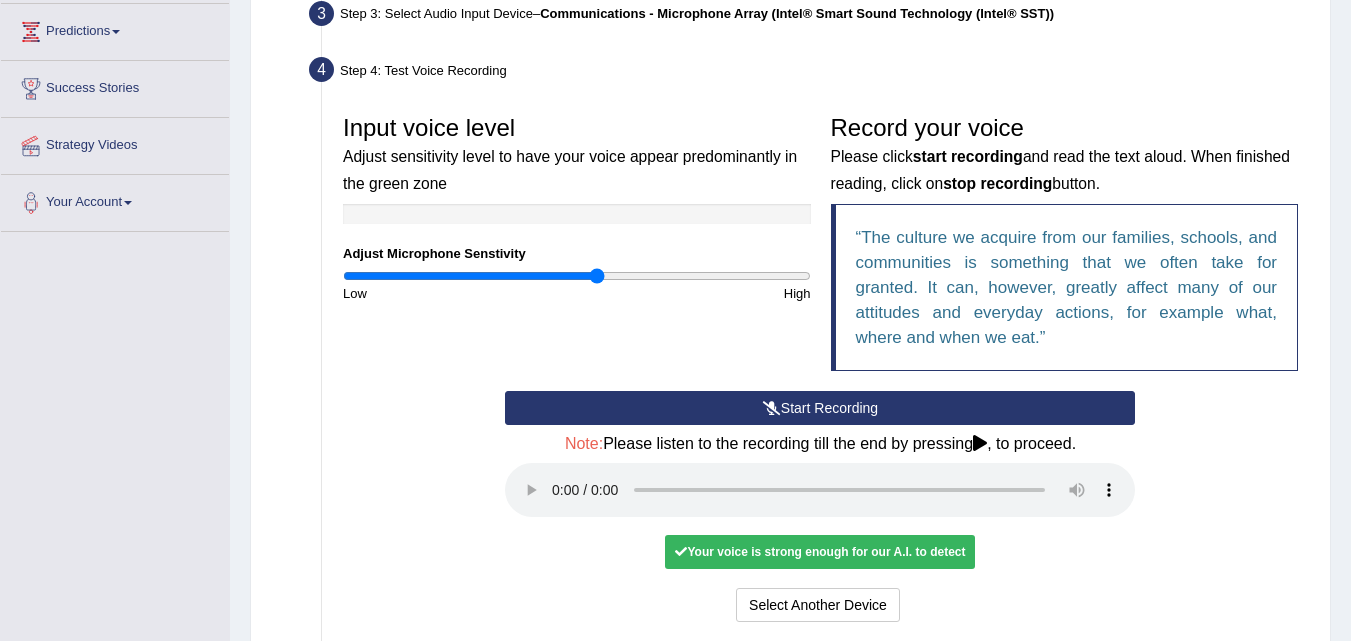 scroll, scrollTop: 527, scrollLeft: 0, axis: vertical 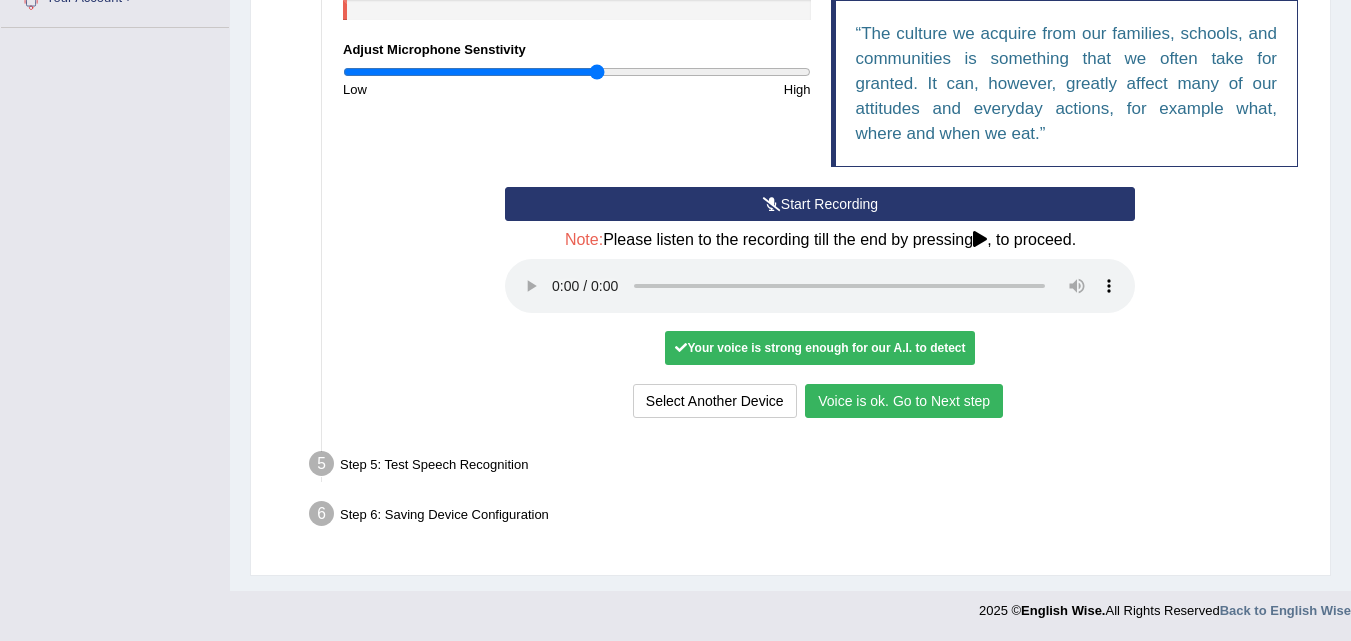 click on "Voice is ok. Go to Next step" at bounding box center [904, 401] 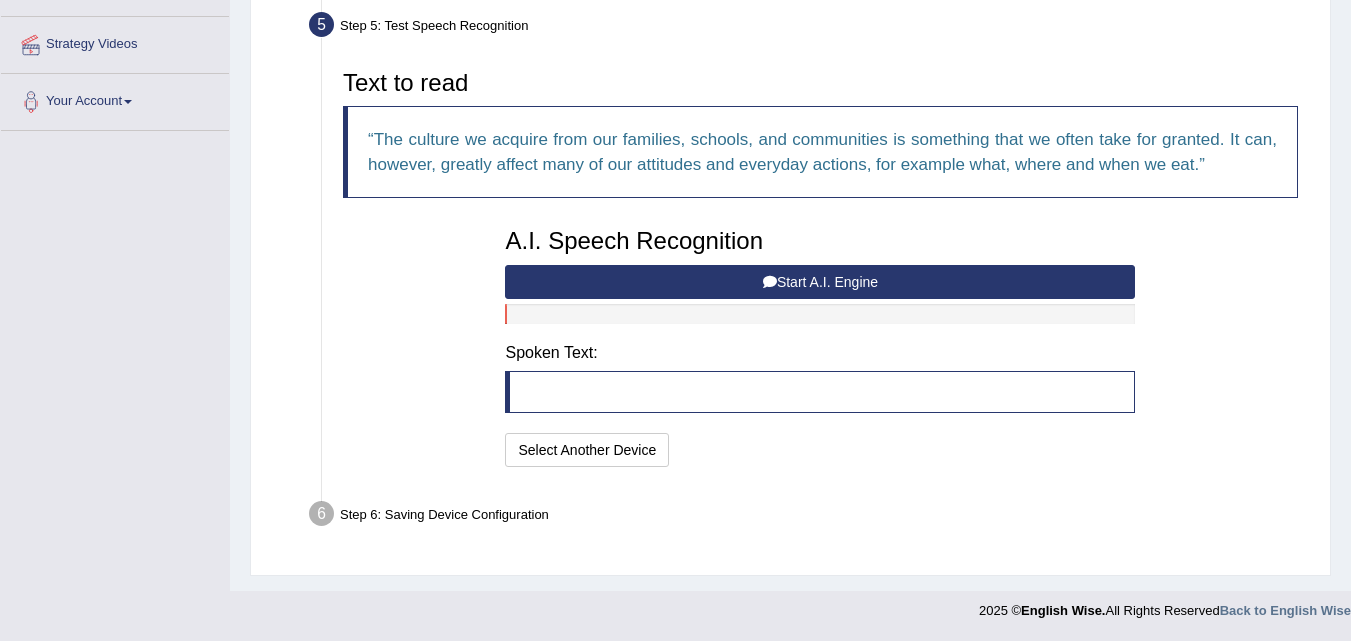 scroll, scrollTop: 424, scrollLeft: 0, axis: vertical 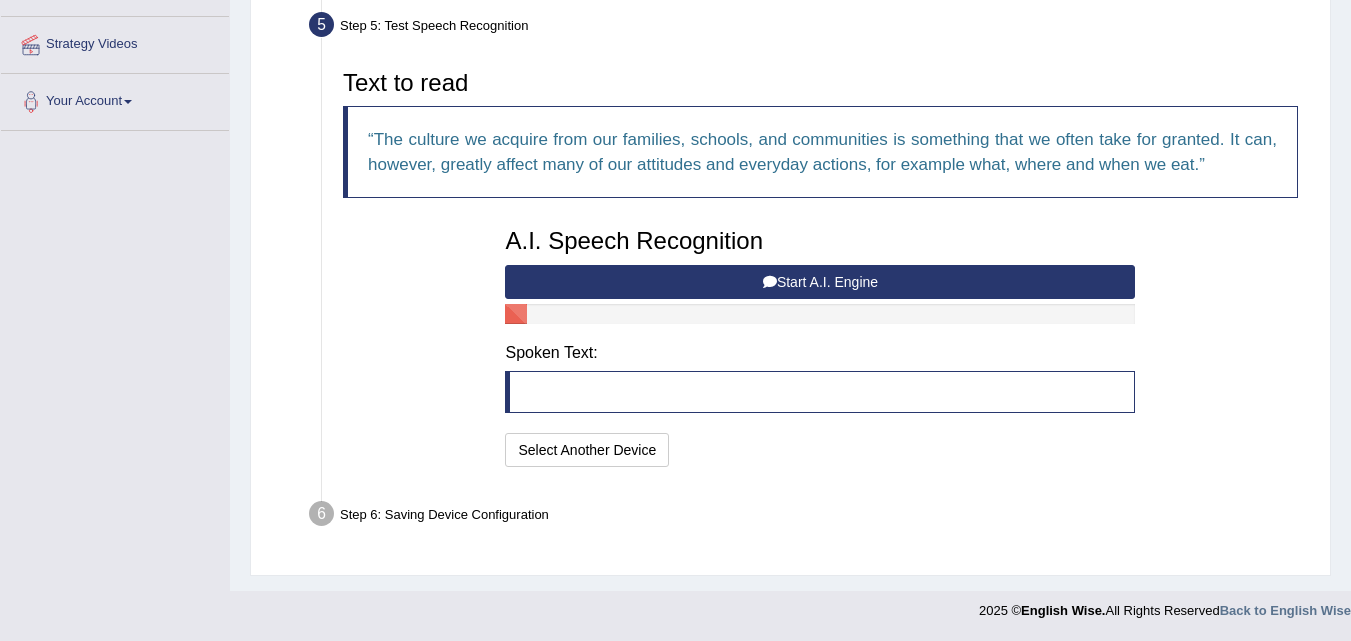 click on "Start A.I. Engine" at bounding box center [820, 282] 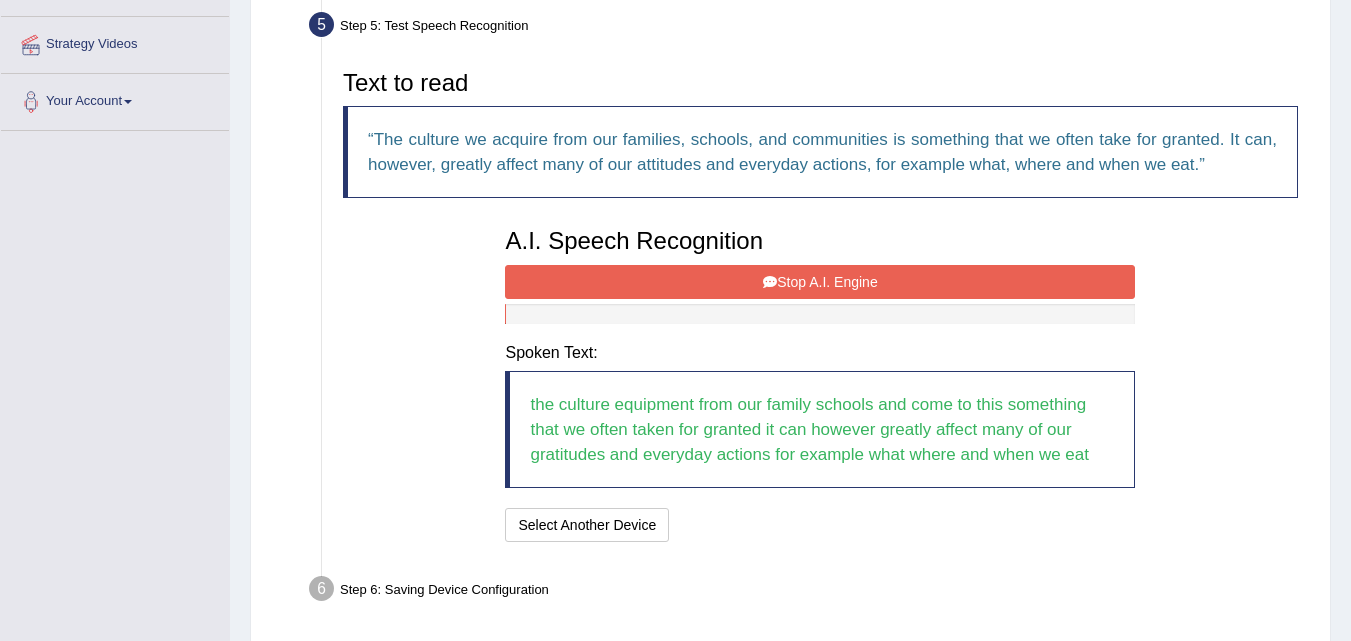 click on "Stop A.I. Engine" at bounding box center [820, 282] 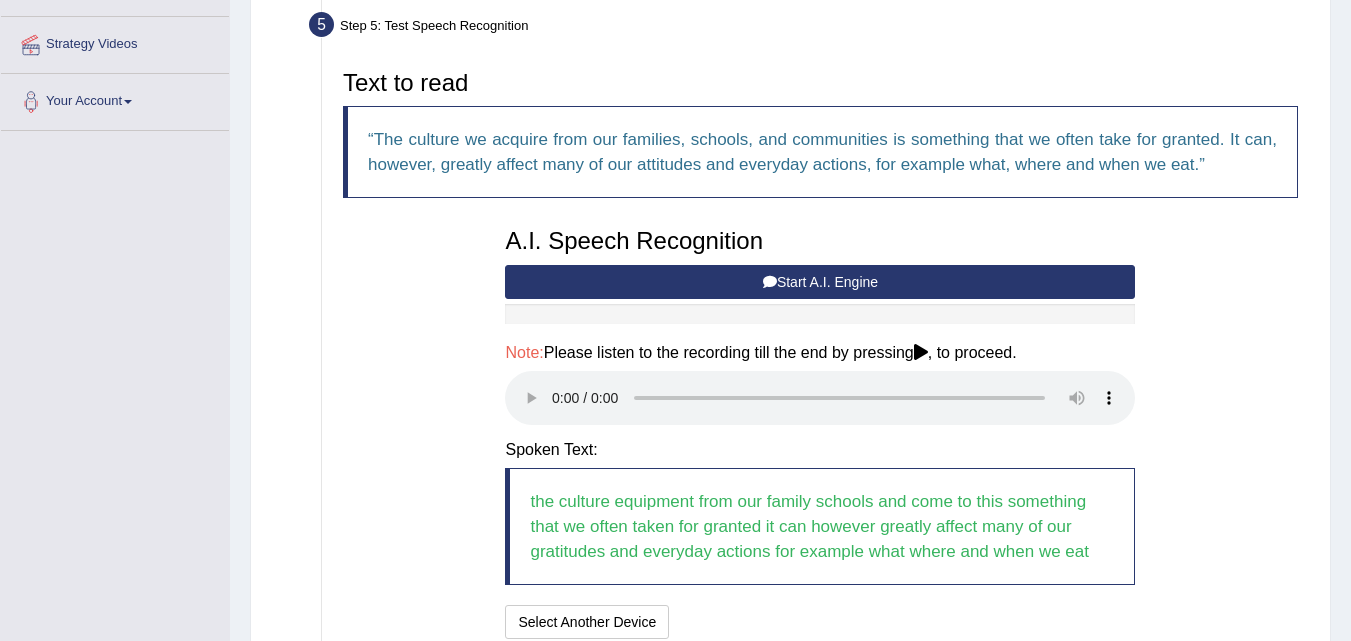 scroll, scrollTop: 596, scrollLeft: 0, axis: vertical 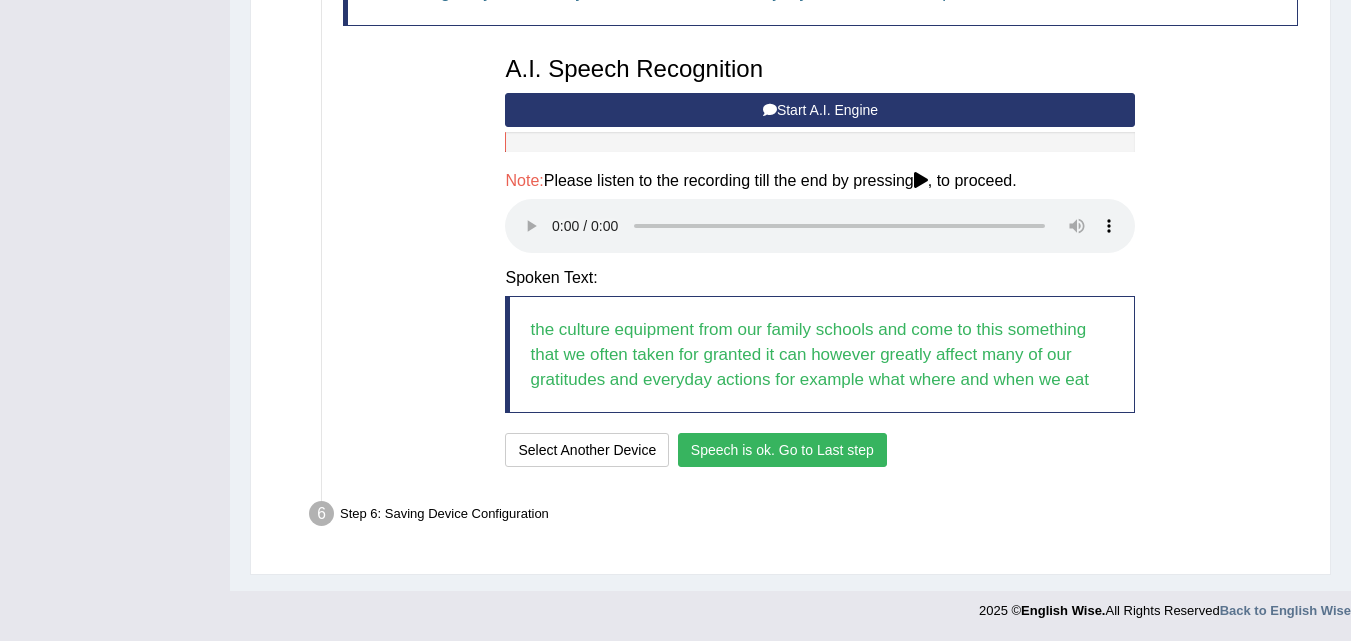 click on "Speech is ok. Go to Last step" at bounding box center [782, 450] 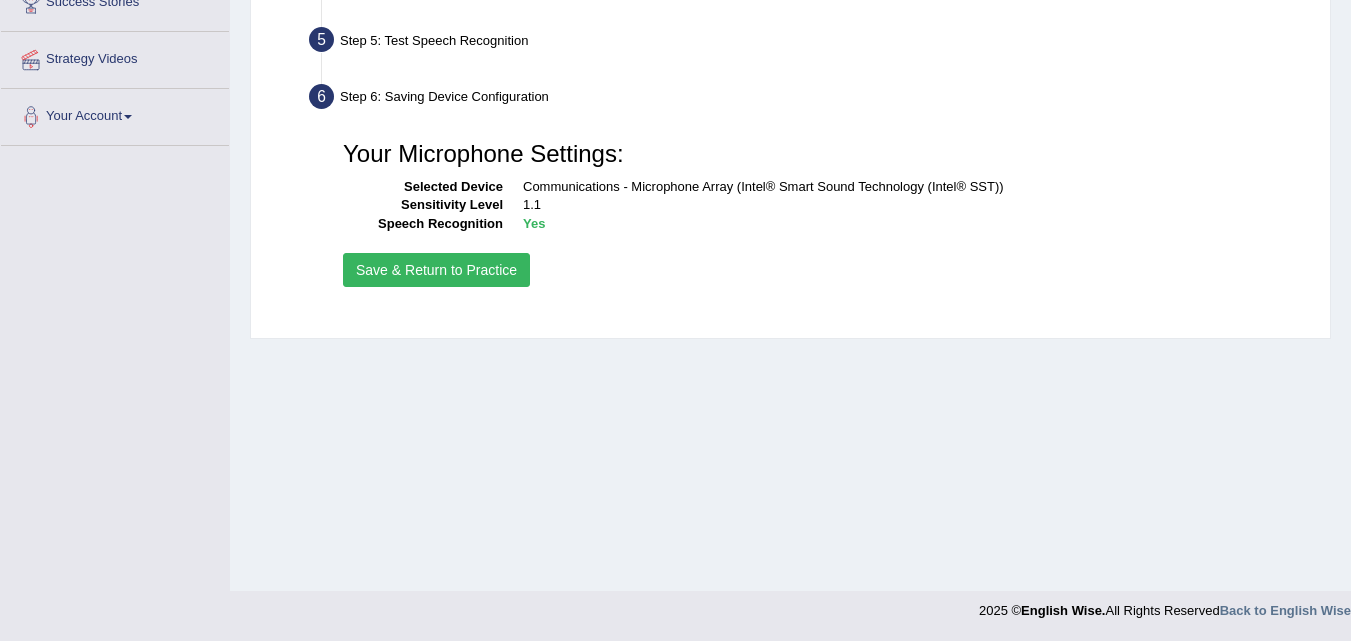 click on "Save & Return to Practice" at bounding box center [436, 270] 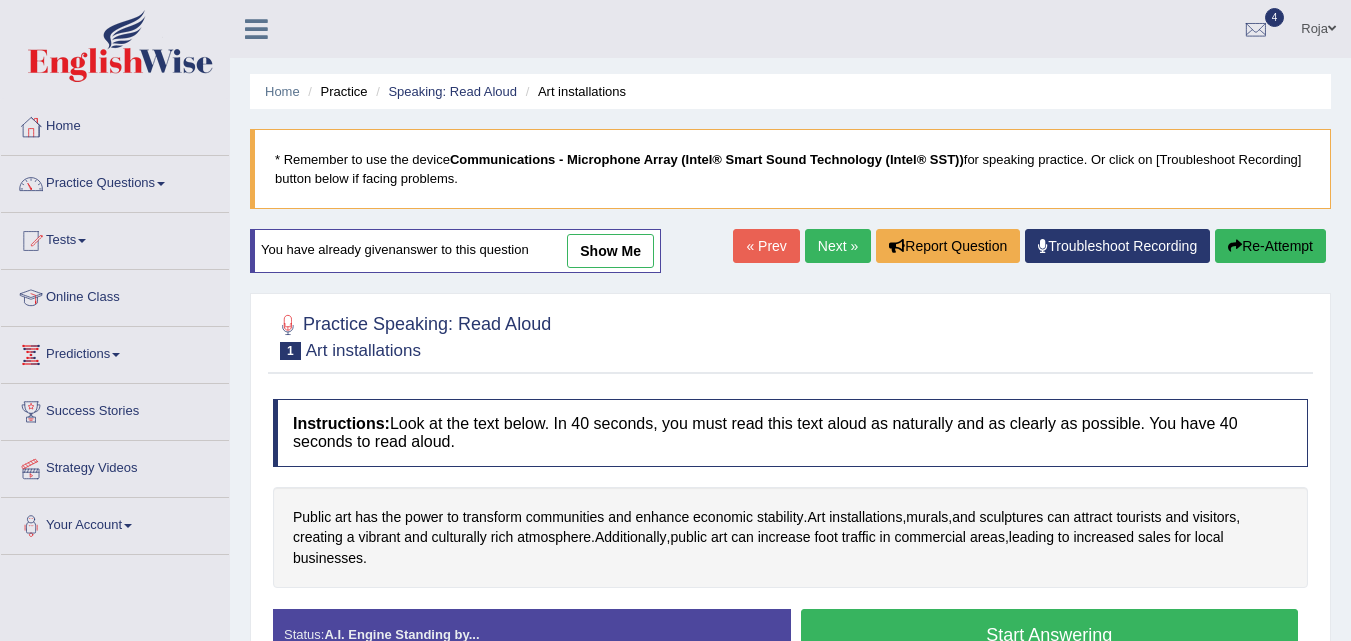 scroll, scrollTop: 0, scrollLeft: 0, axis: both 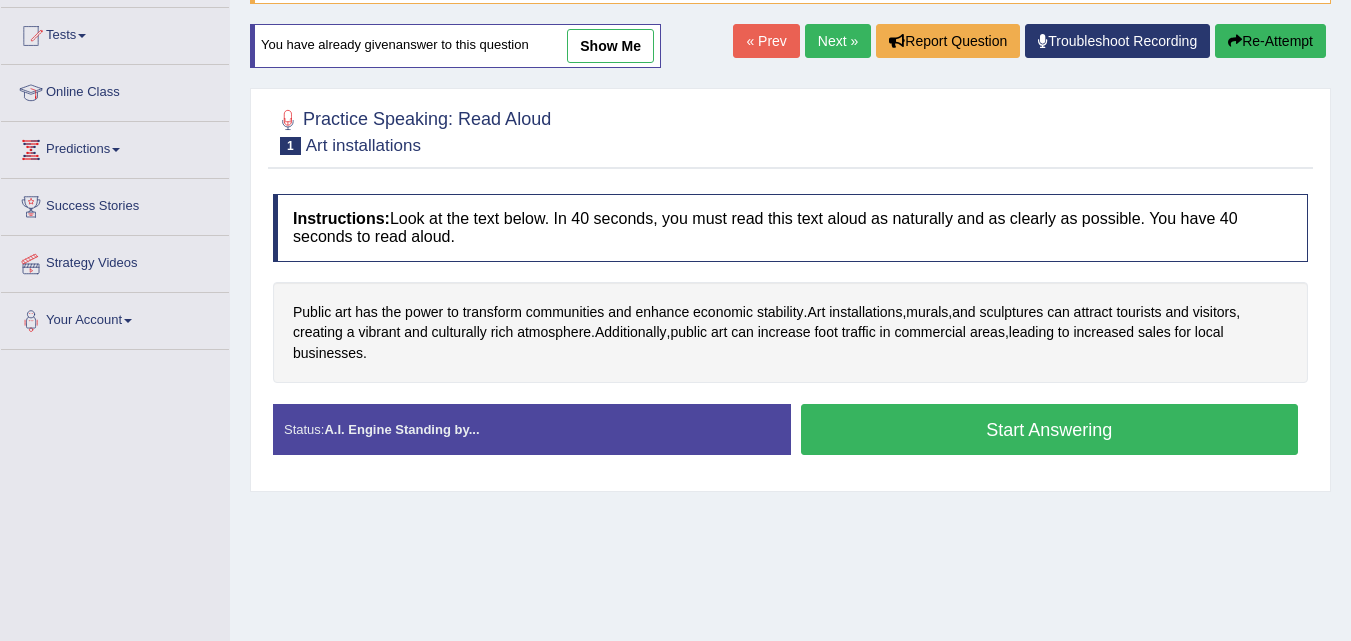 click on "Start Answering" at bounding box center [1050, 429] 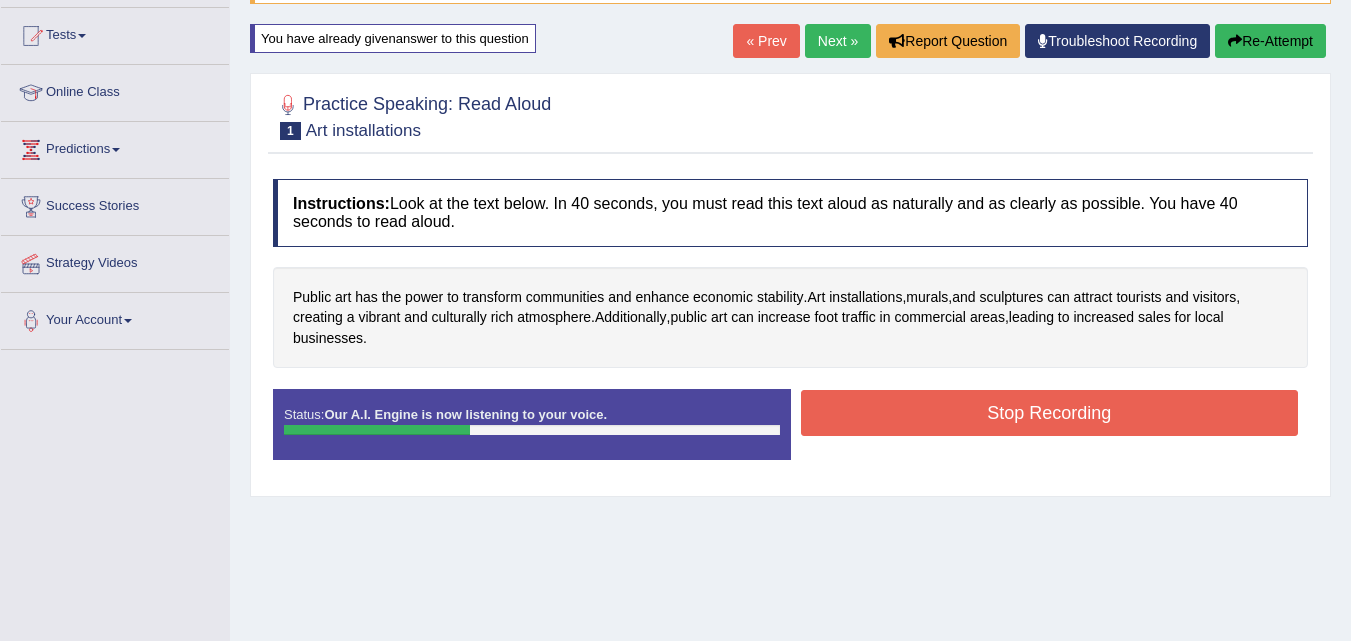 click on "Stop Recording" at bounding box center [1050, 413] 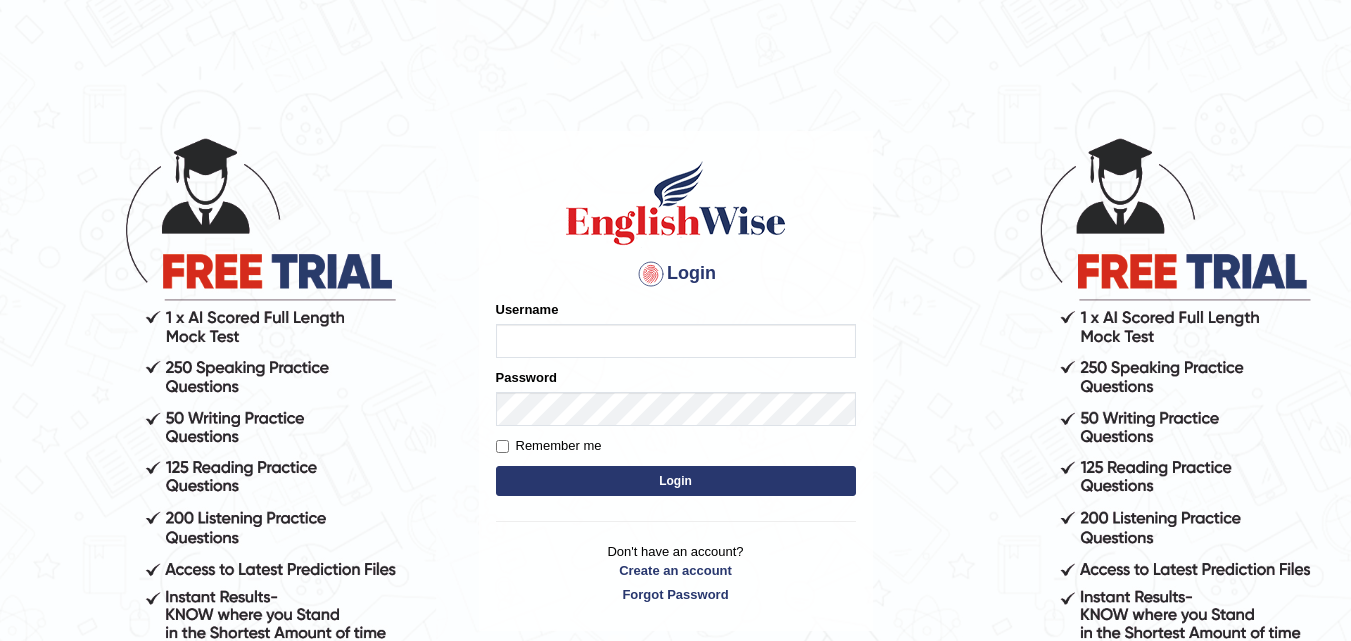 scroll, scrollTop: 0, scrollLeft: 0, axis: both 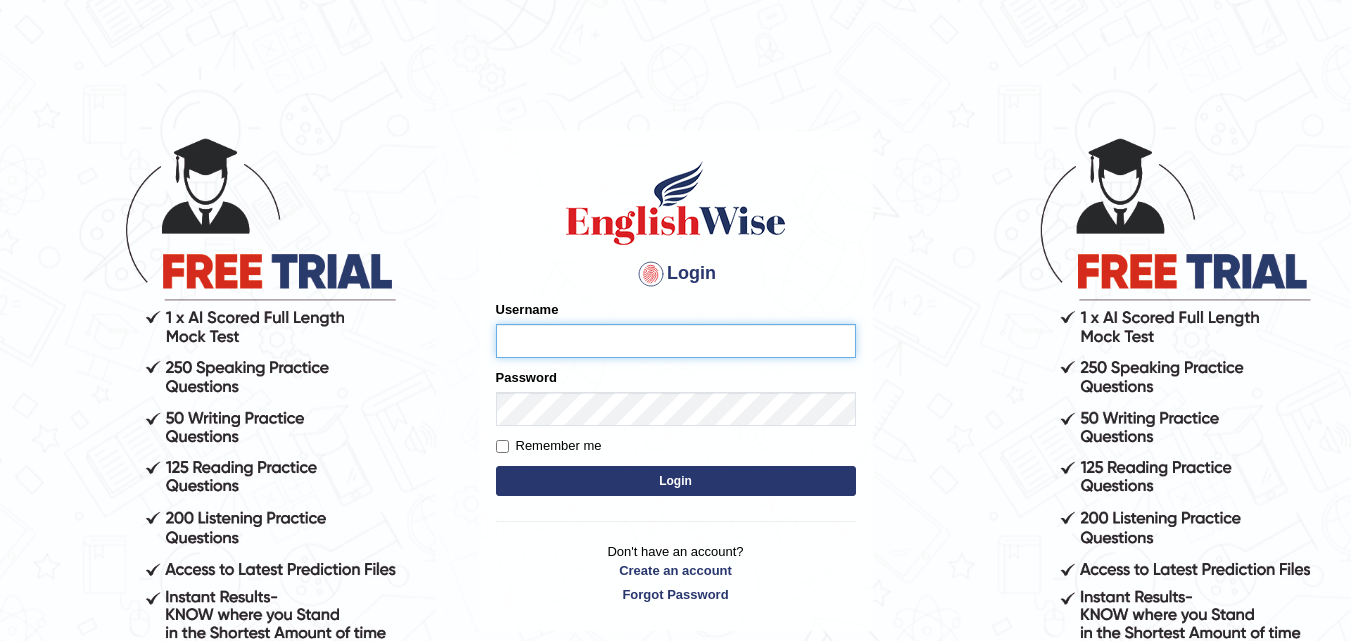 type on "[FIRST][LAST]" 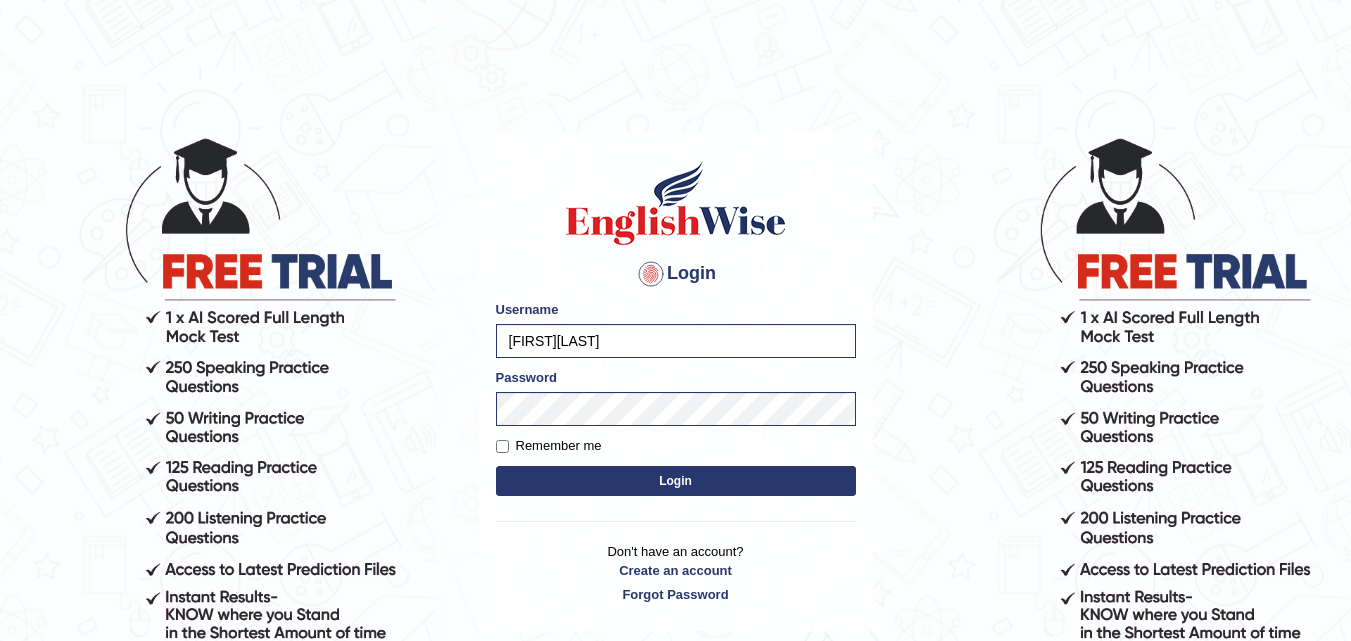 drag, startPoint x: 672, startPoint y: 461, endPoint x: 656, endPoint y: 486, distance: 29.681644 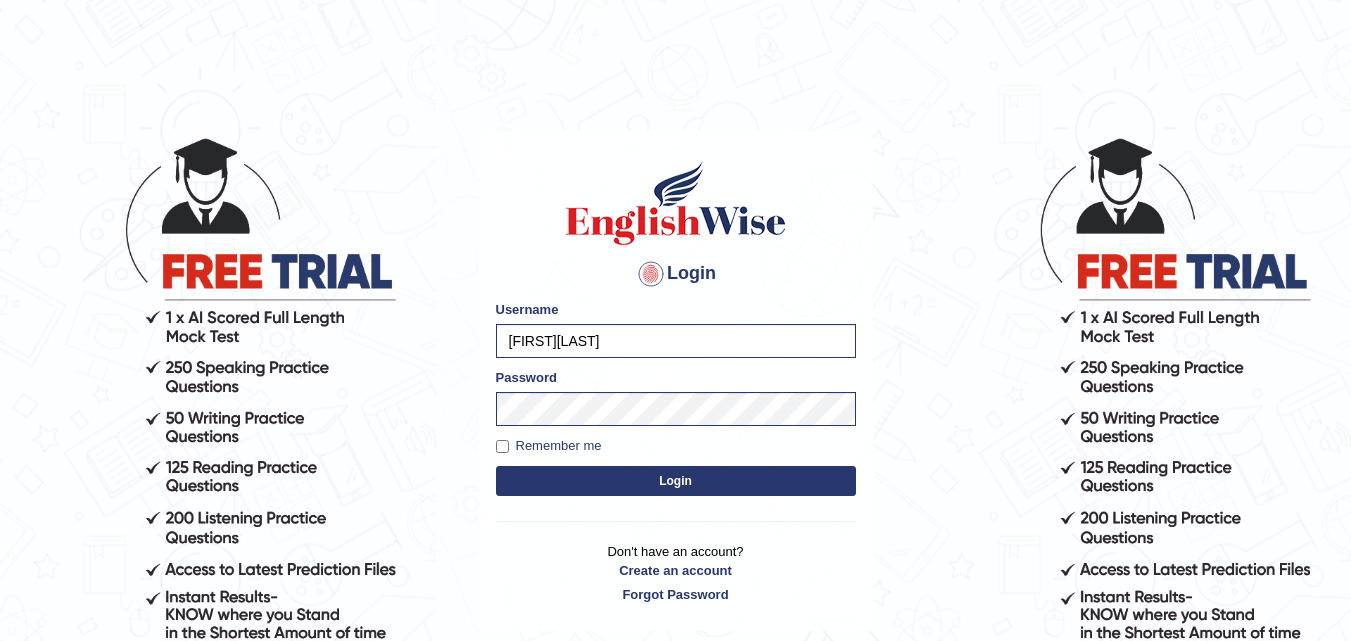click on "Login" at bounding box center [676, 481] 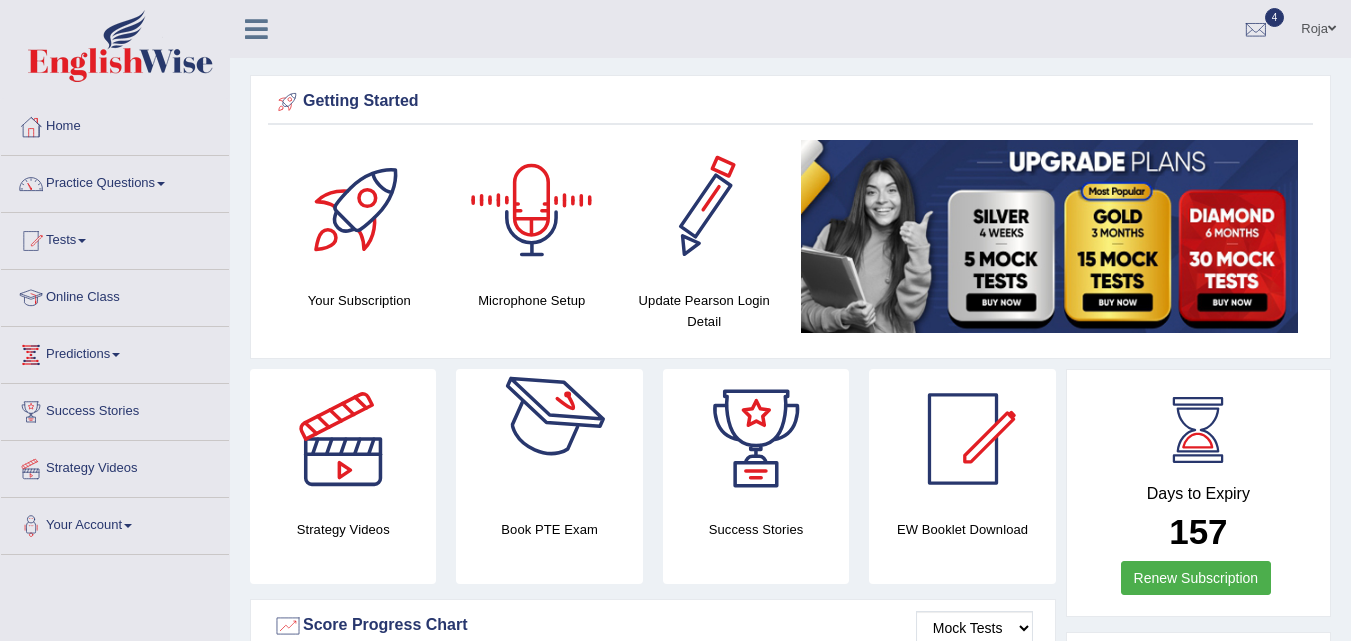 scroll, scrollTop: 0, scrollLeft: 0, axis: both 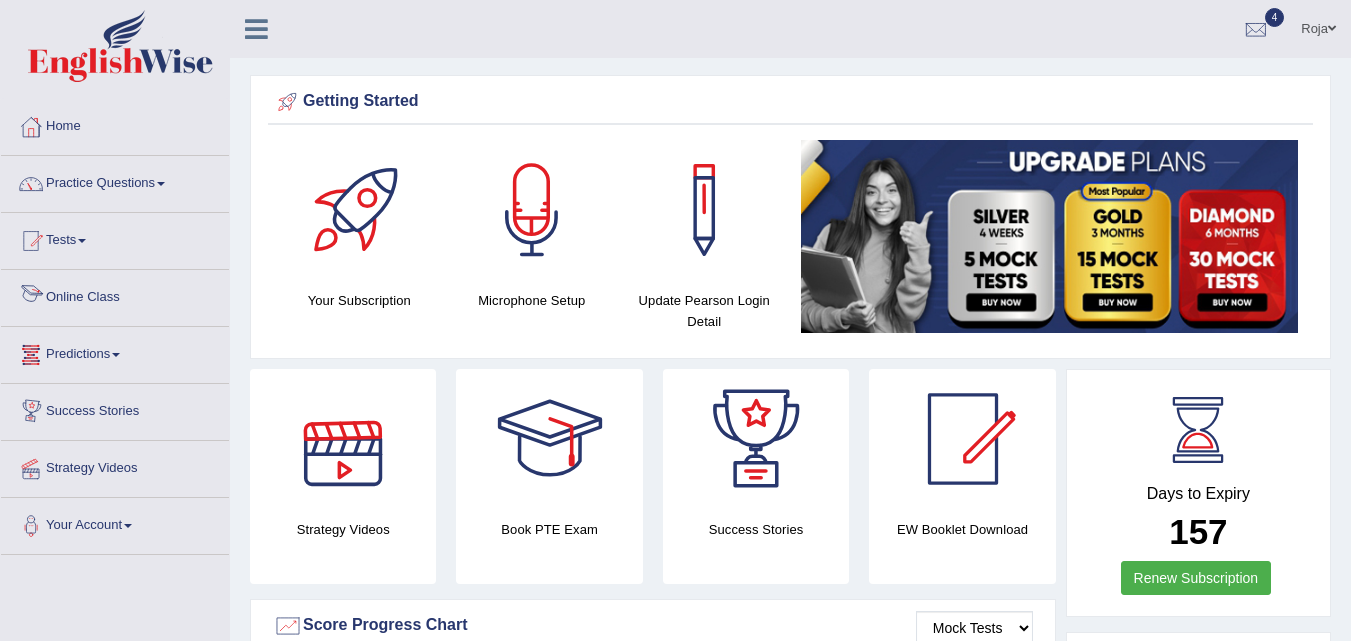 click on "Online Class" at bounding box center (115, 295) 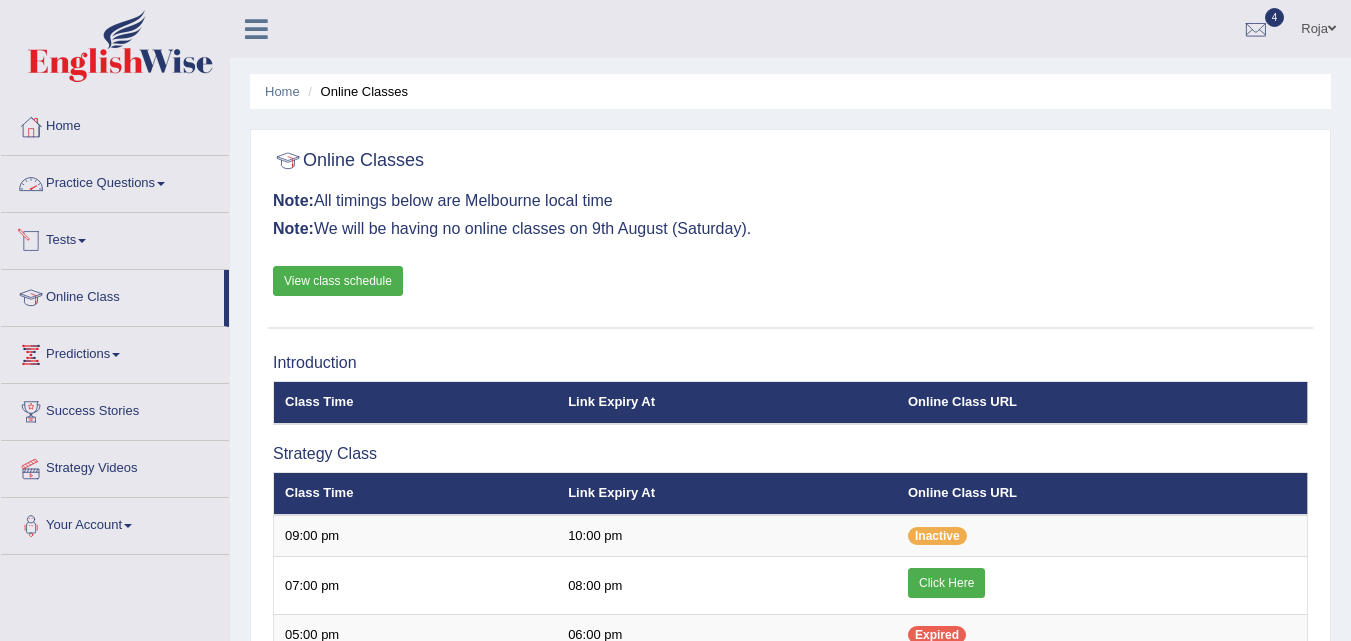 scroll, scrollTop: 0, scrollLeft: 0, axis: both 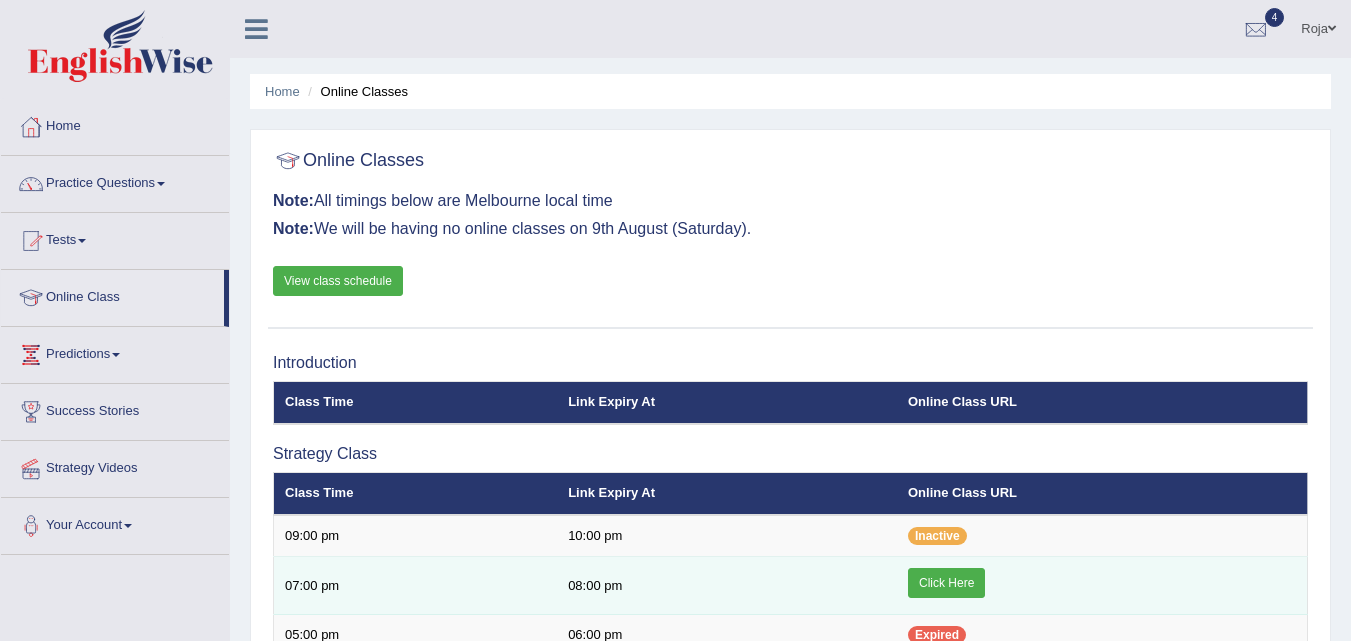click on "Click Here" at bounding box center (946, 583) 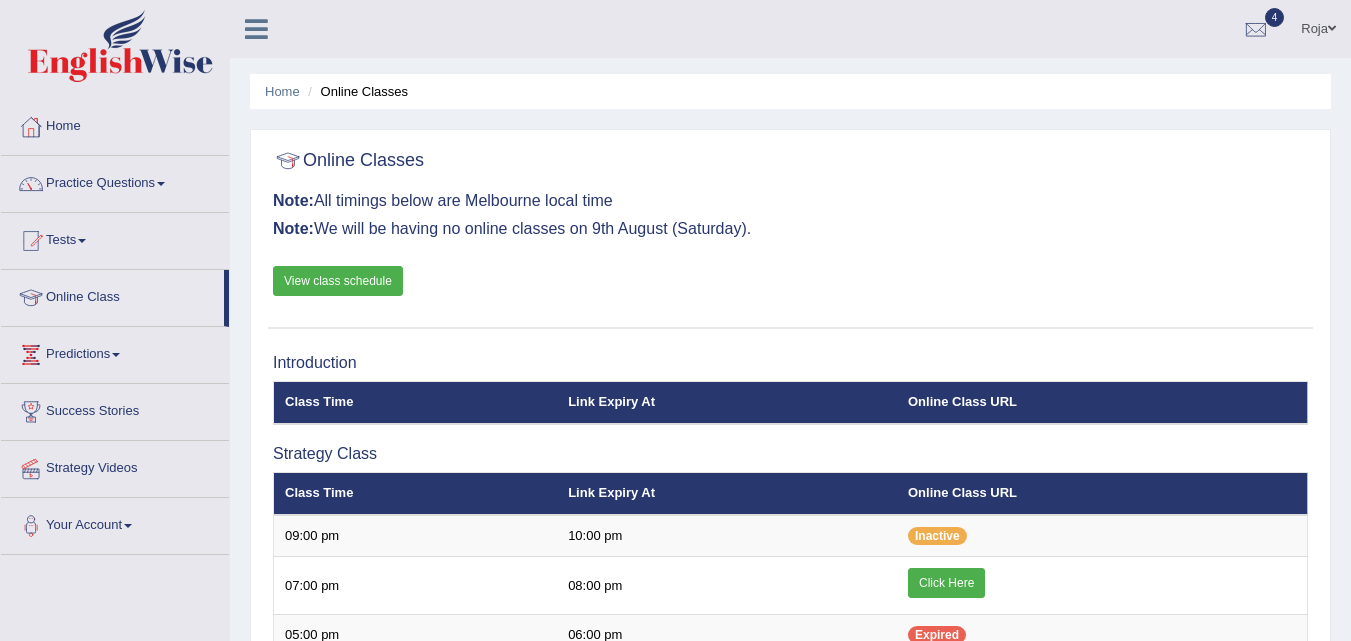 click on "View class schedule" at bounding box center (338, 281) 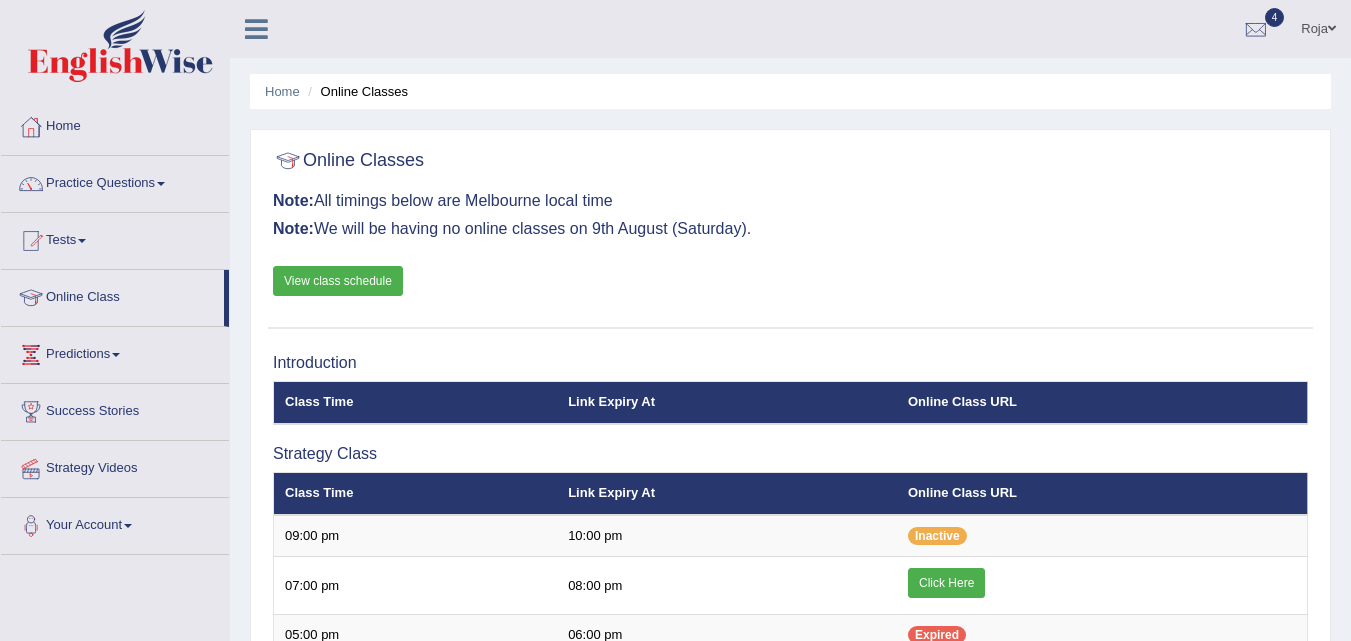 scroll, scrollTop: 0, scrollLeft: 0, axis: both 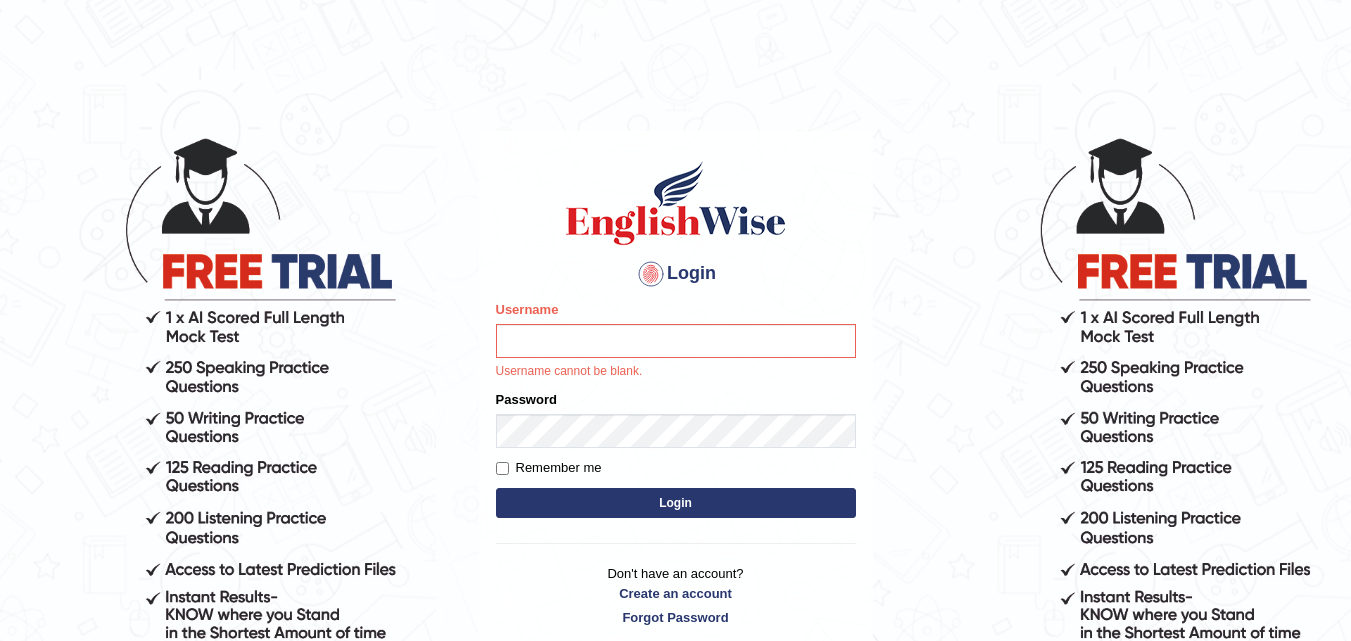click on "Login
Please fix the following errors:
Username
Username cannot be blank.
Password
Remember me
Login
Don't have an account?
Create an account
Forgot Password
2025 ©  English Wise.  All Rights Reserved  Back to English Wise" at bounding box center [675, 388] 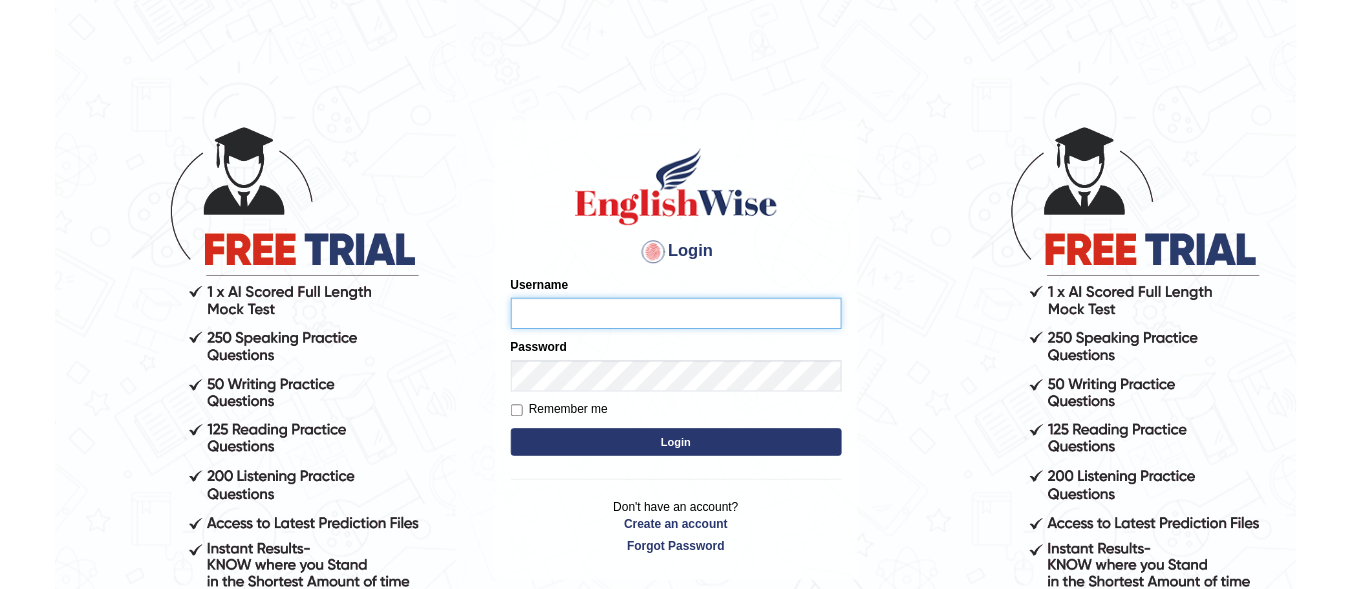 scroll, scrollTop: 0, scrollLeft: 0, axis: both 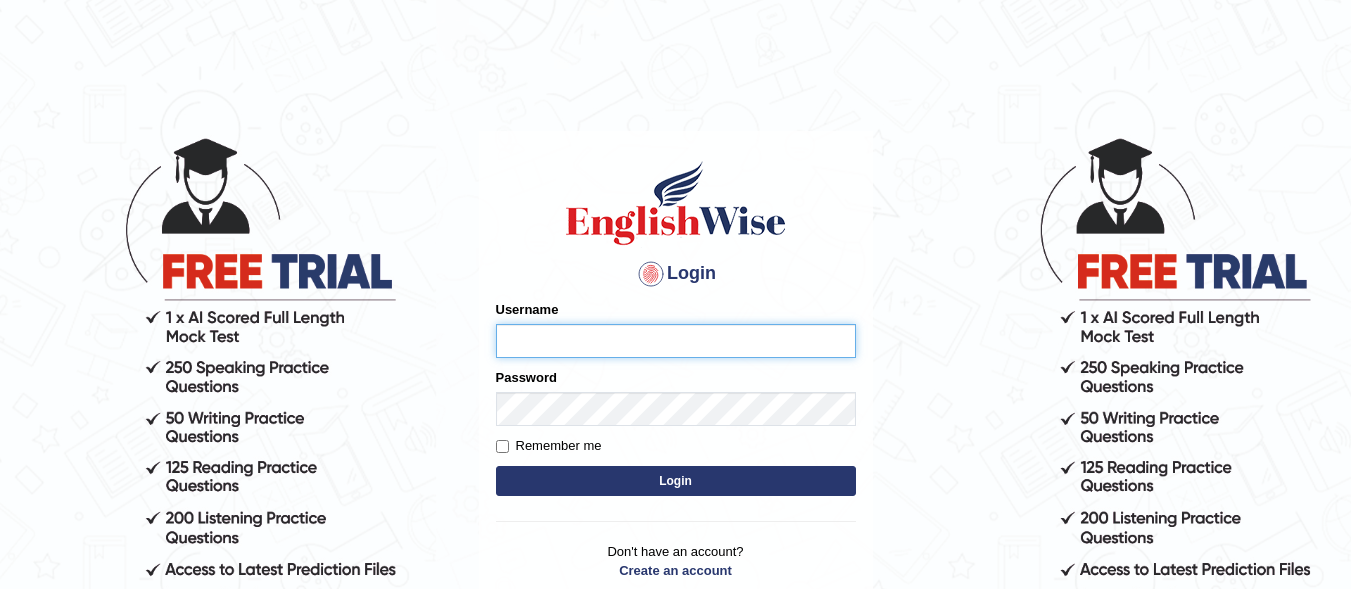 type on "[FIRST][LAST]" 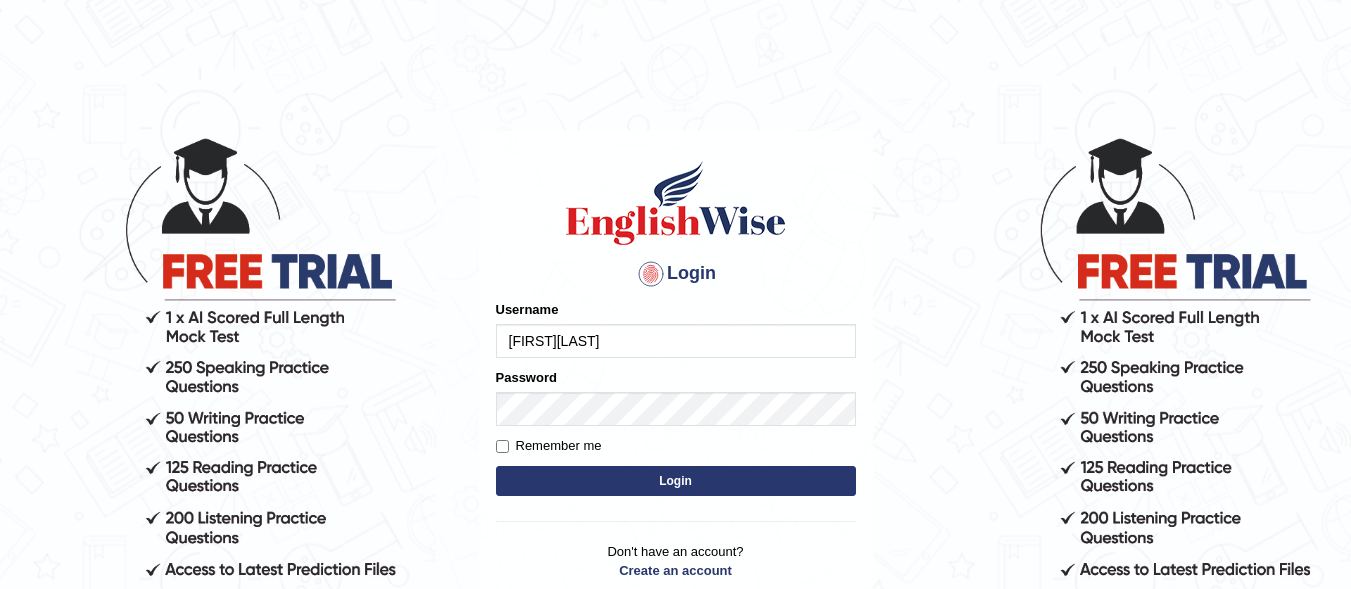 click on "Login" at bounding box center (676, 481) 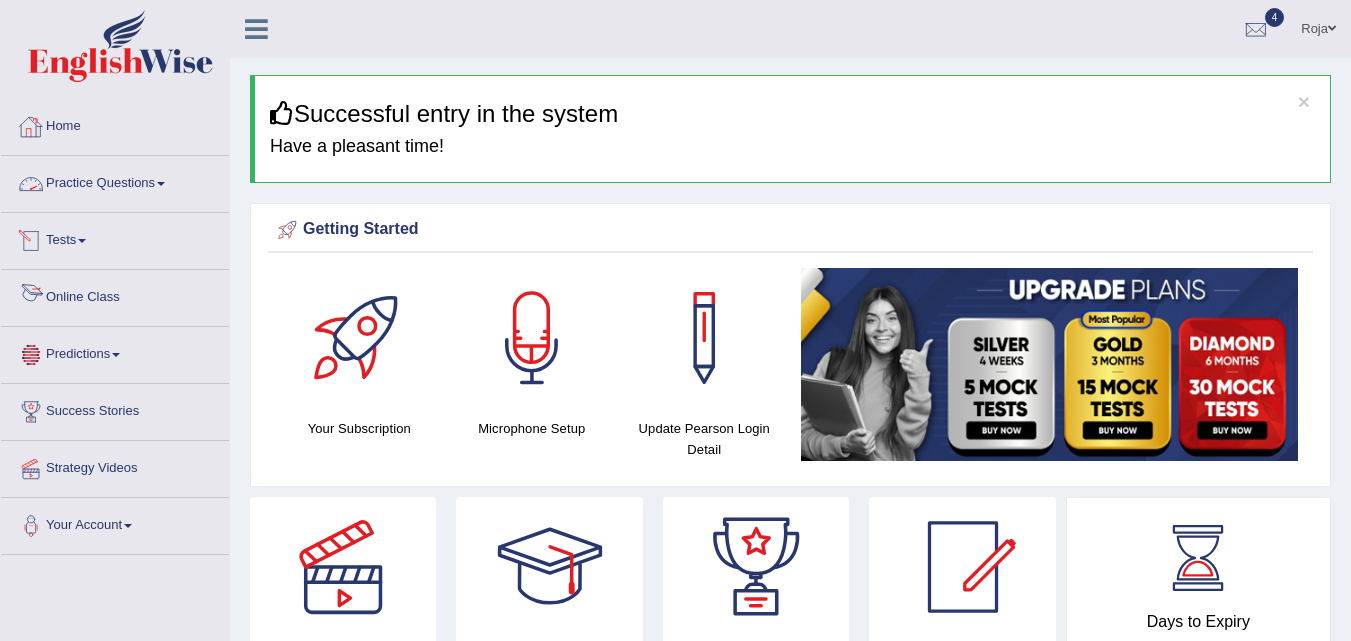 scroll, scrollTop: 0, scrollLeft: 0, axis: both 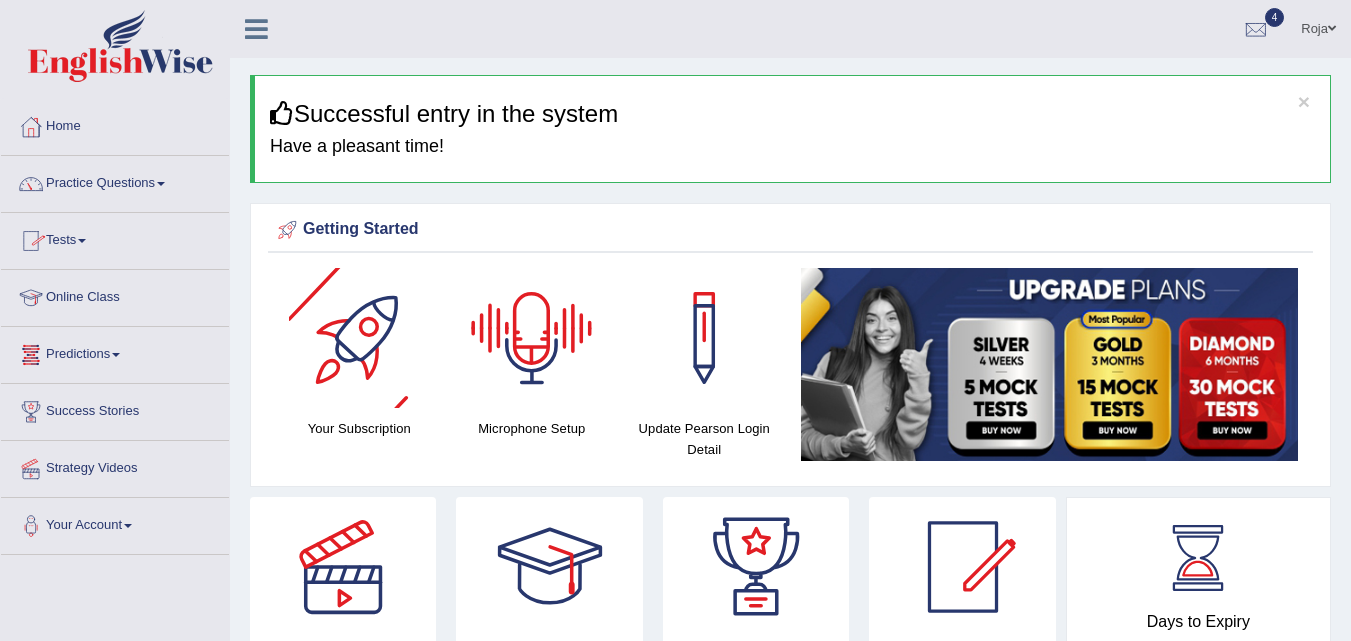 click at bounding box center (532, 338) 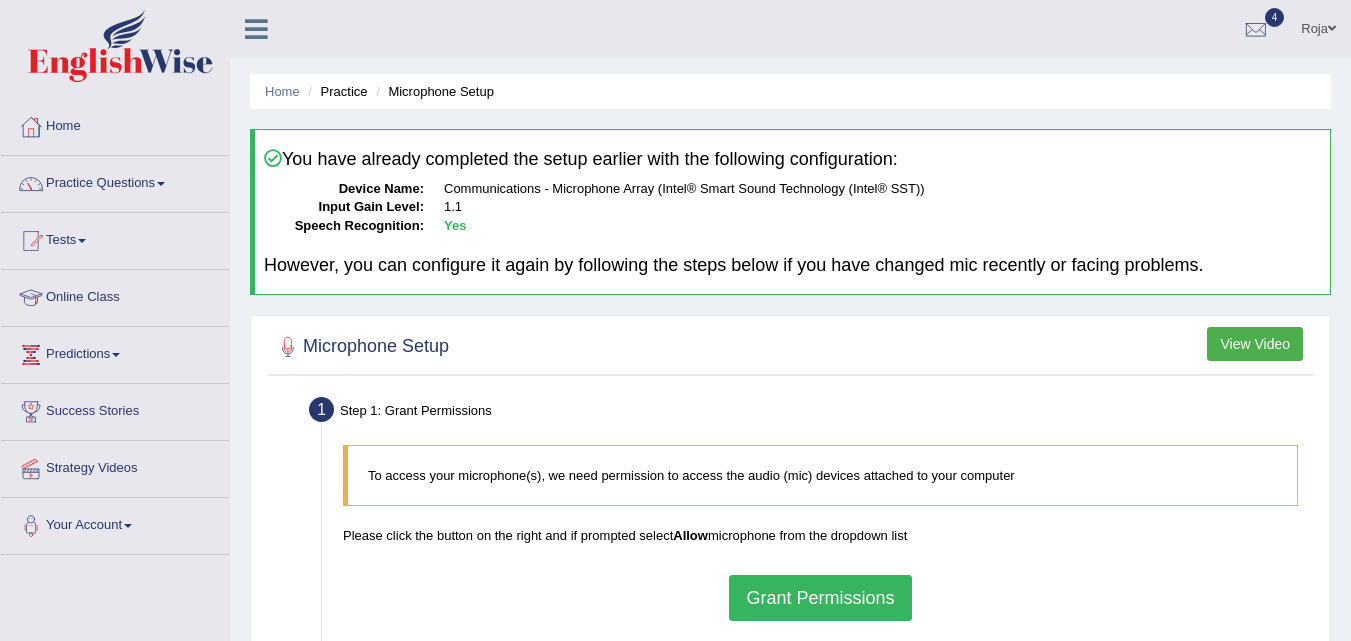 scroll, scrollTop: 0, scrollLeft: 0, axis: both 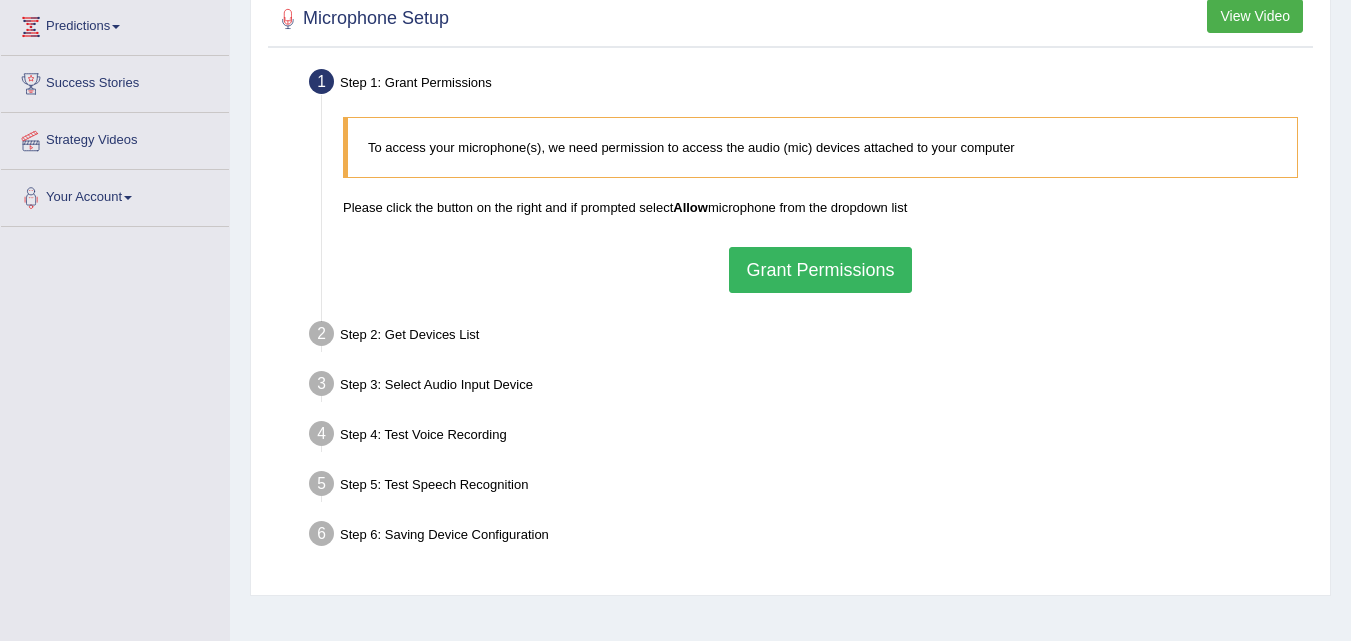click on "Grant Permissions" at bounding box center [820, 270] 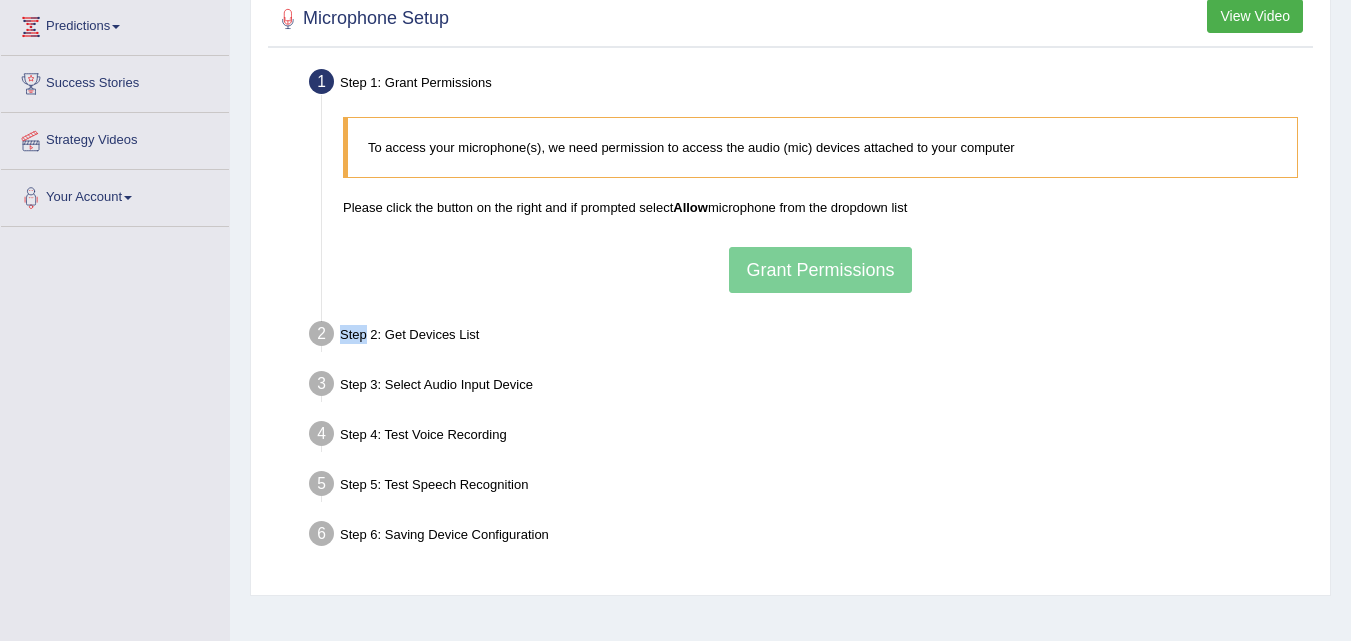 click on "To access your microphone(s), we need permission to access the audio (mic) devices attached to your computer   Please click the button on the right and if prompted select  Allow  microphone from the dropdown list     Grant Permissions" at bounding box center [820, 204] 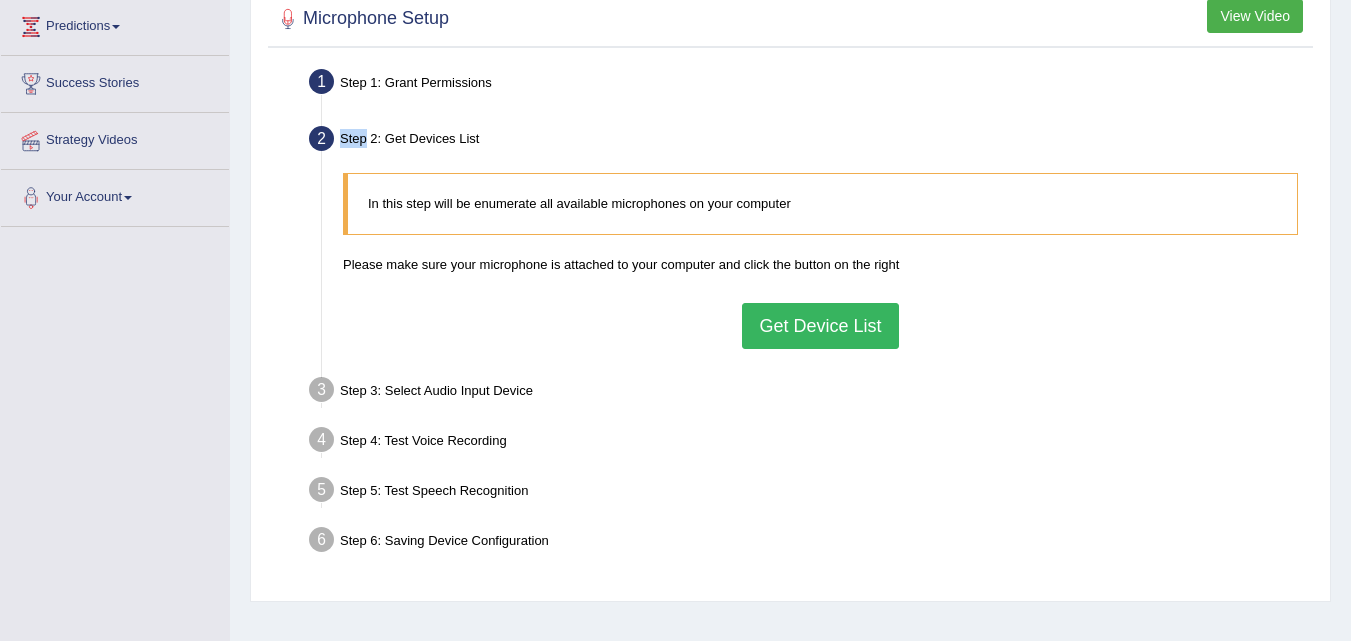 click on "Get Device List" at bounding box center (820, 326) 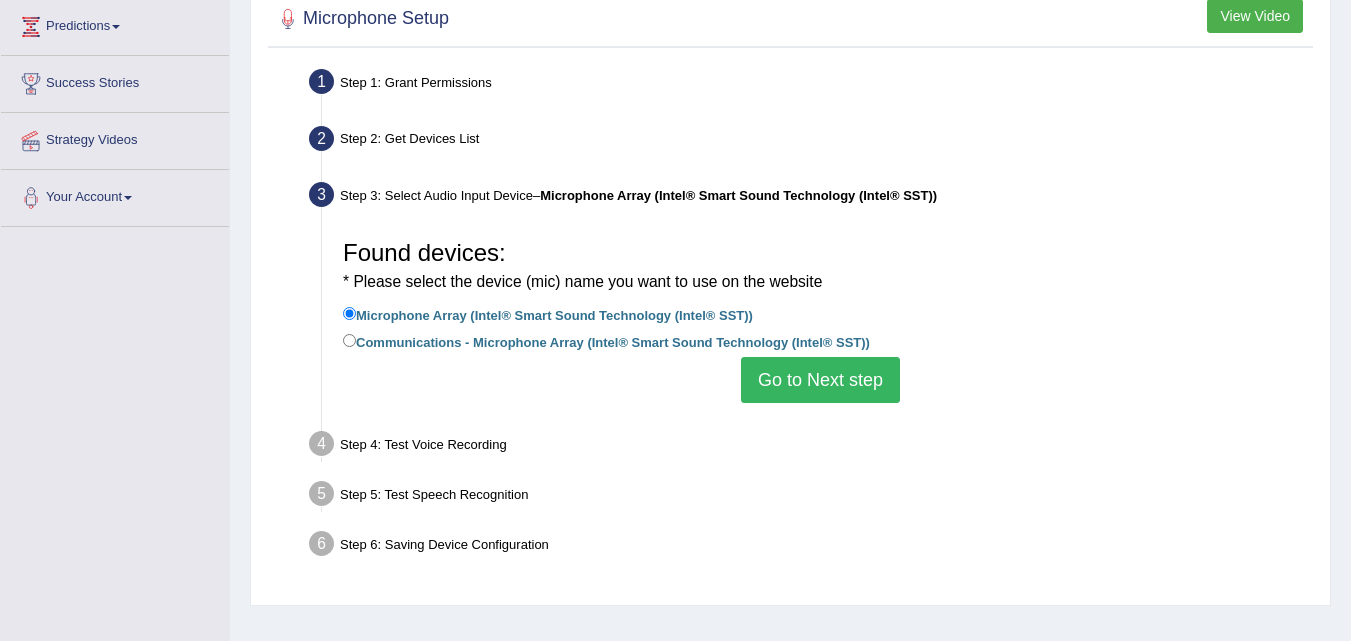 click on "Communications - Microphone Array (Intel® Smart Sound Technology (Intel® SST))" at bounding box center [606, 341] 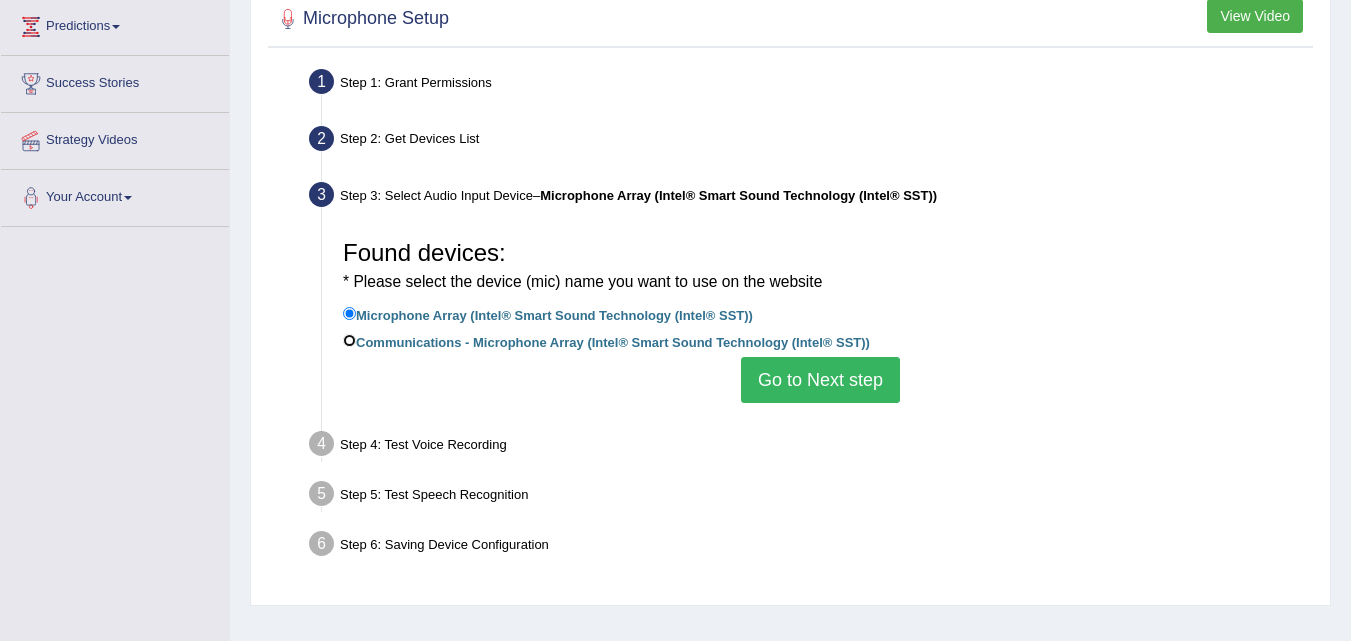 click on "Communications - Microphone Array (Intel® Smart Sound Technology (Intel® SST))" at bounding box center [349, 340] 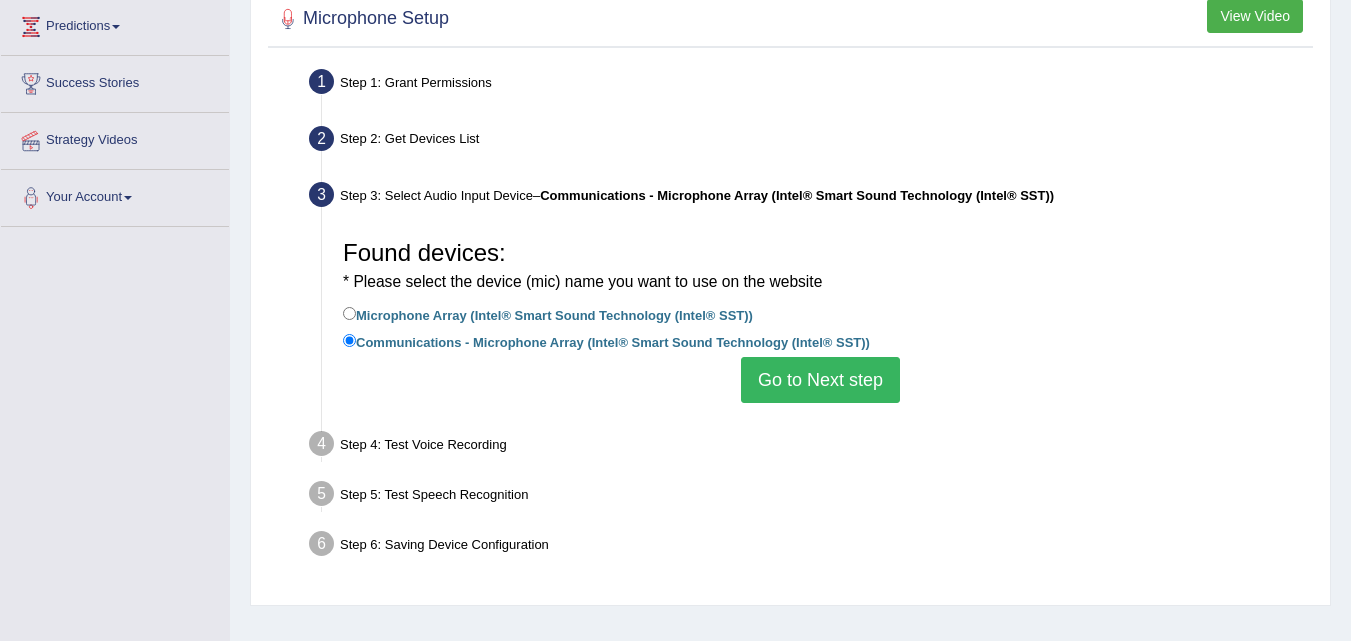 click on "Go to Next step" at bounding box center [820, 380] 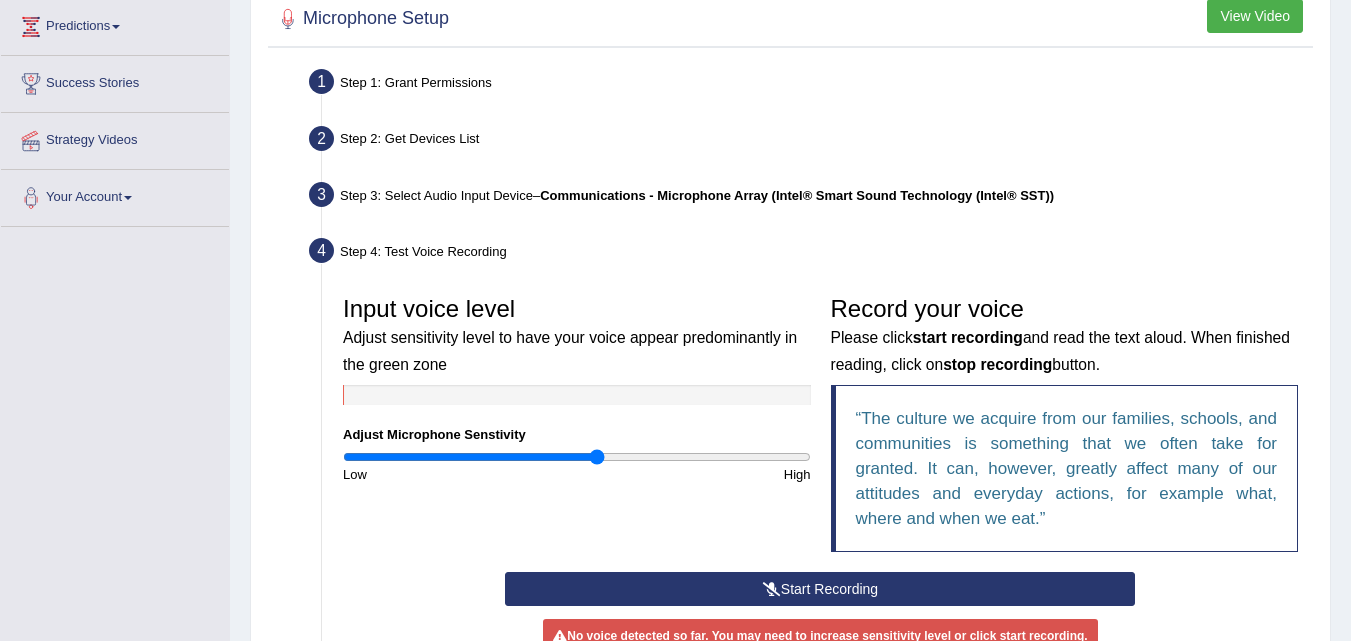 scroll, scrollTop: 617, scrollLeft: 0, axis: vertical 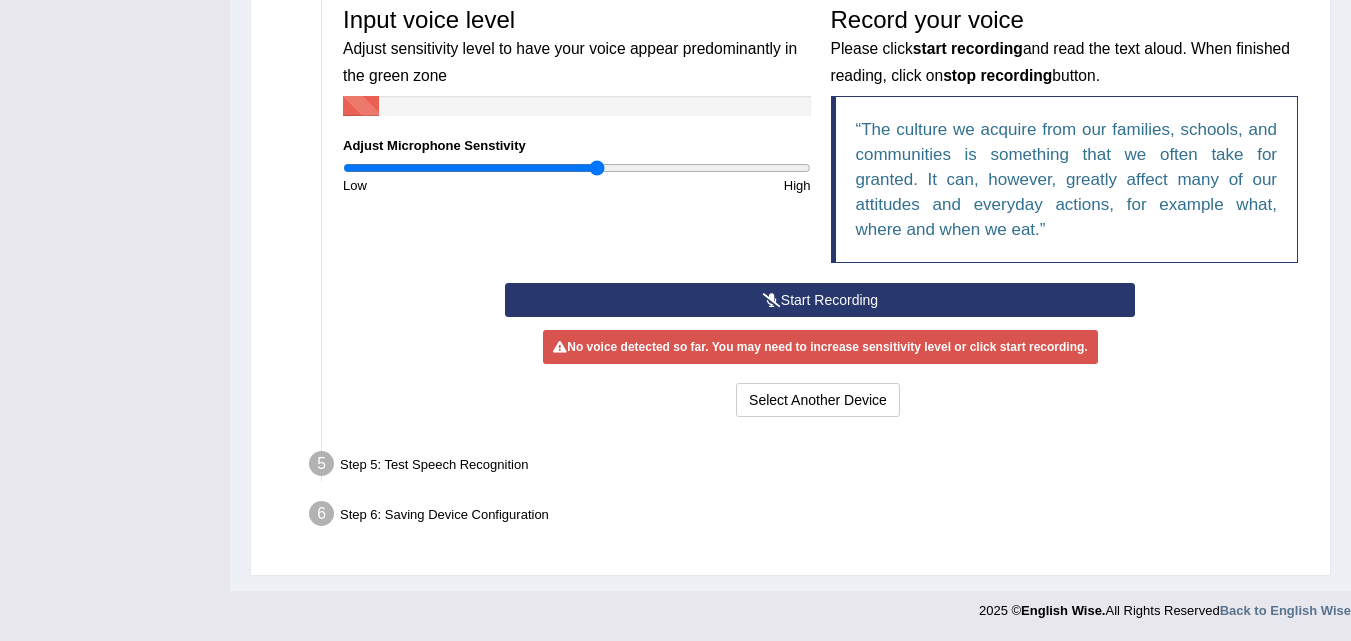 click on "Start Recording" at bounding box center [820, 300] 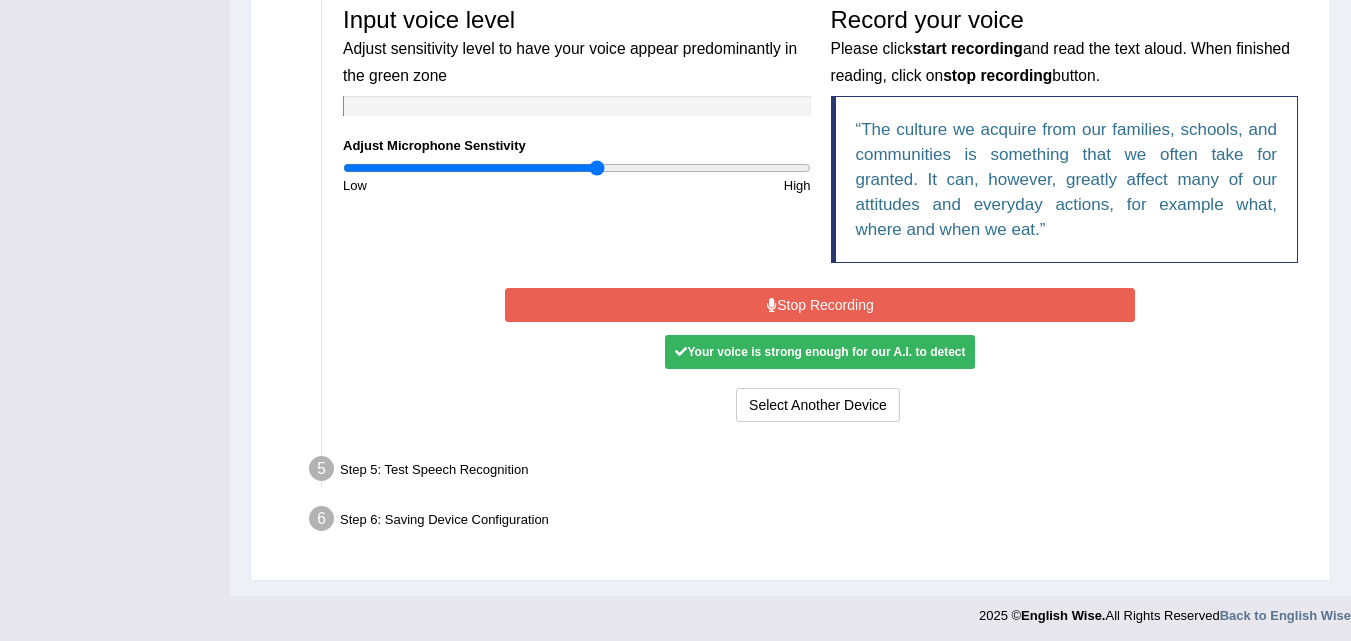 click on "Stop Recording" at bounding box center [820, 305] 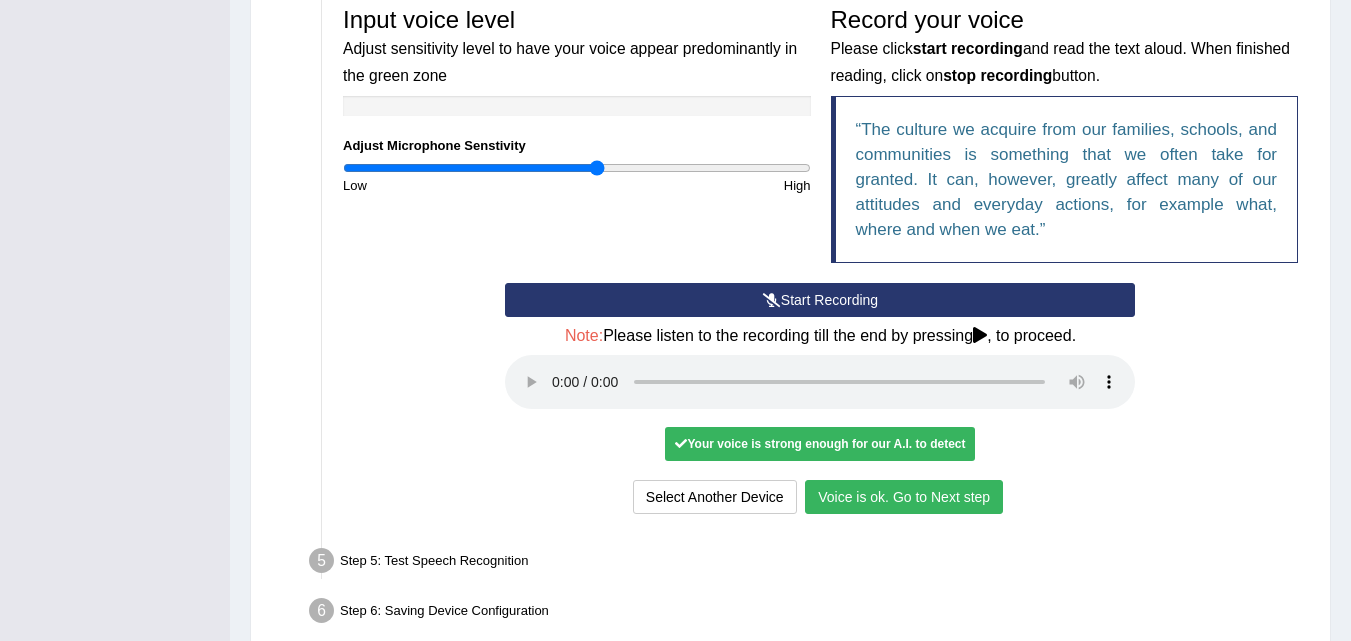 click on "Voice is ok. Go to Next step" at bounding box center [904, 497] 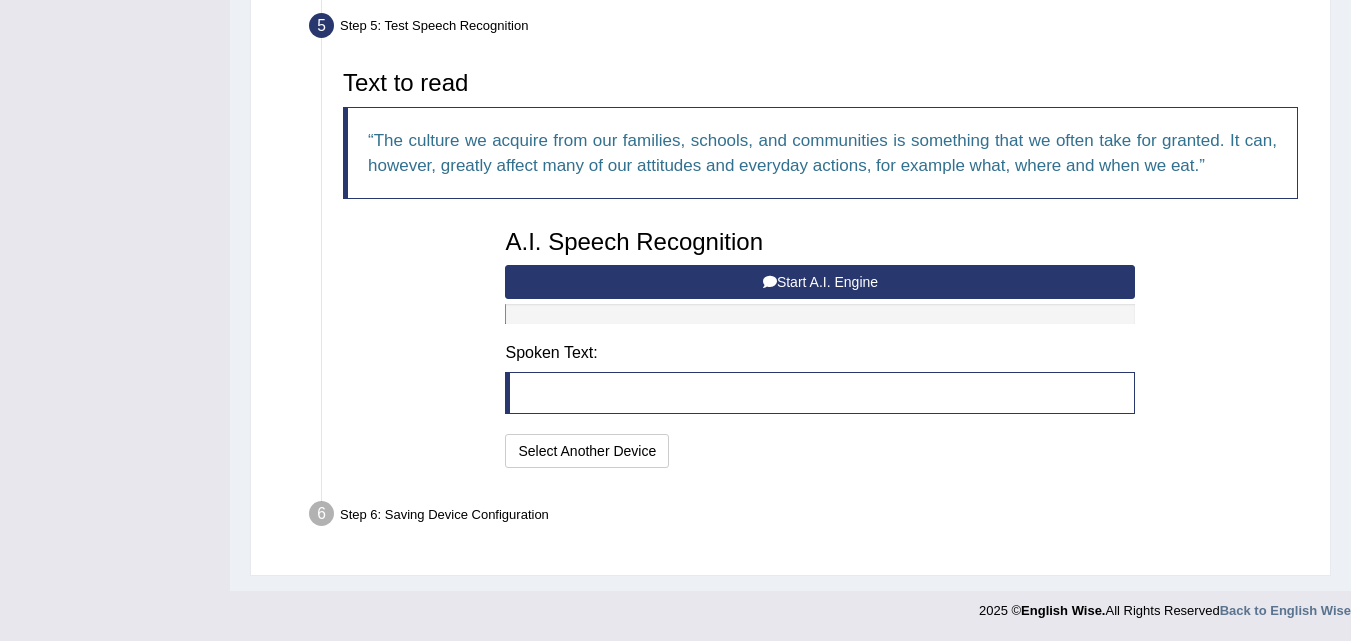 scroll, scrollTop: 610, scrollLeft: 0, axis: vertical 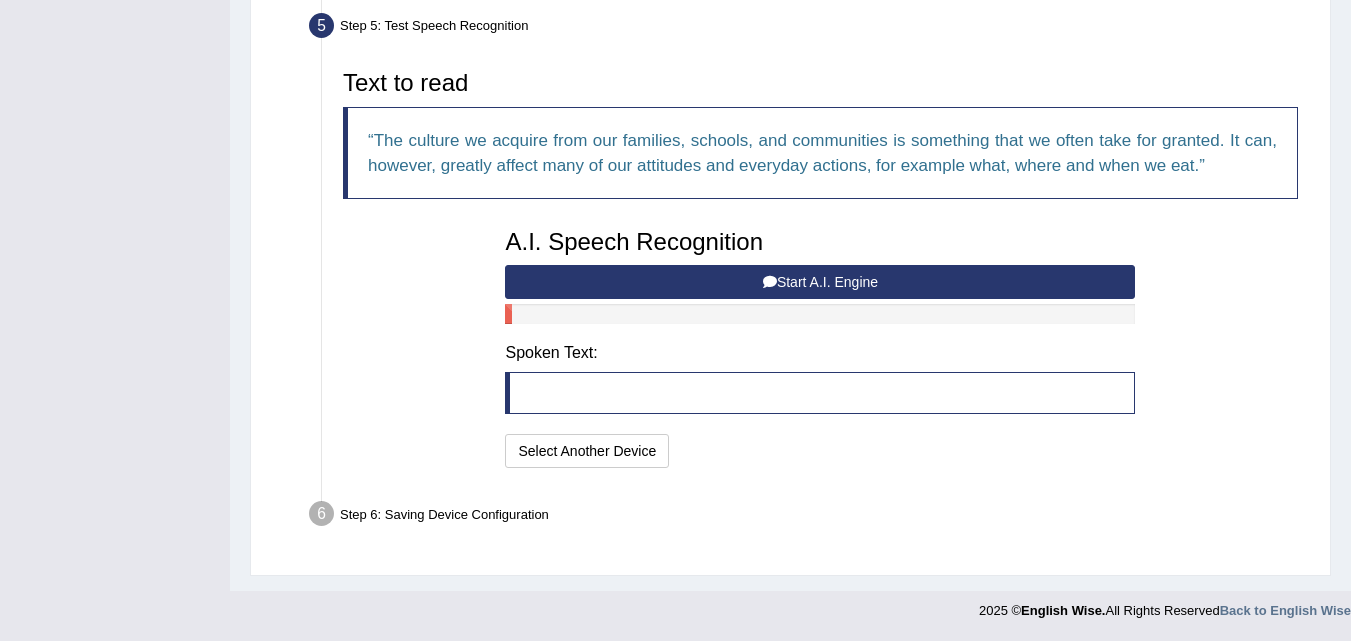 click on "Start A.I. Engine" at bounding box center (820, 282) 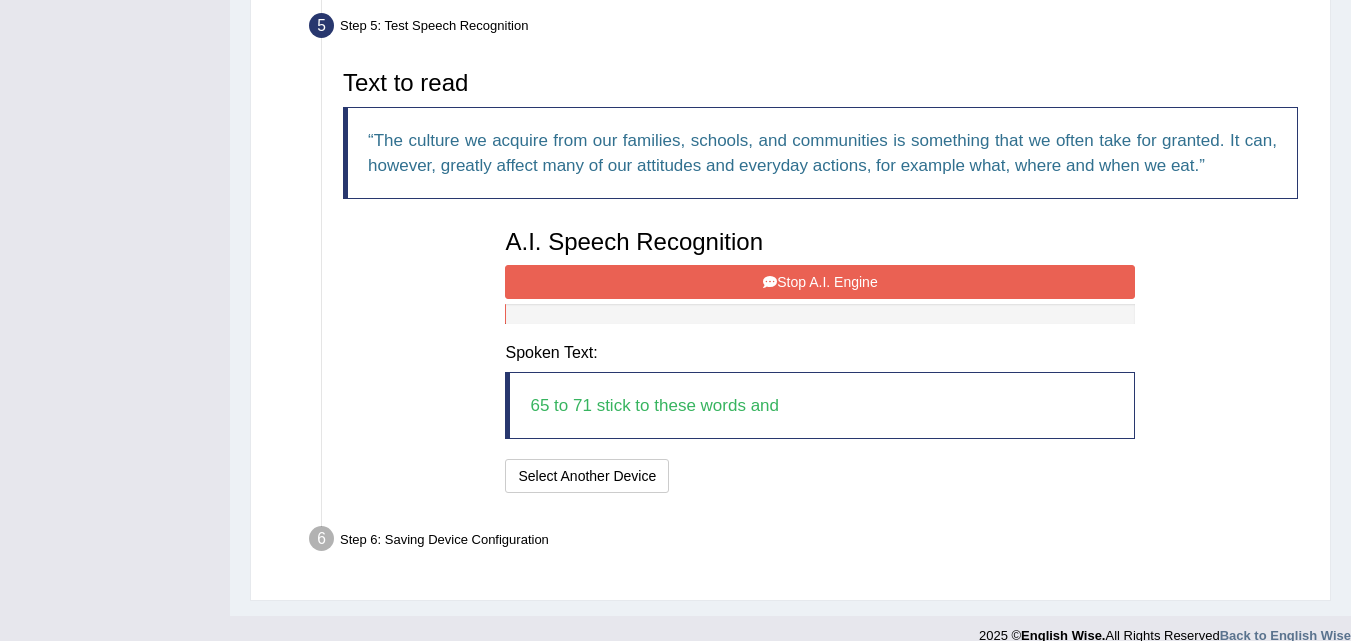 click on "Stop A.I. Engine" at bounding box center [820, 282] 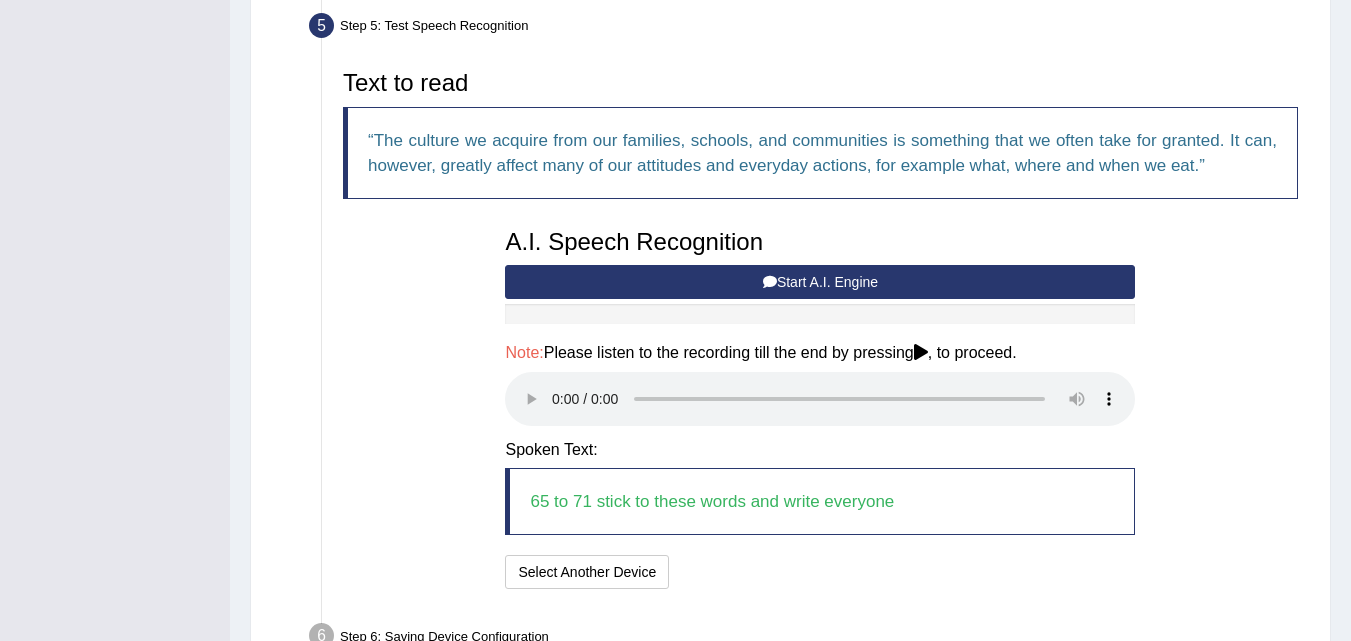 scroll, scrollTop: 732, scrollLeft: 0, axis: vertical 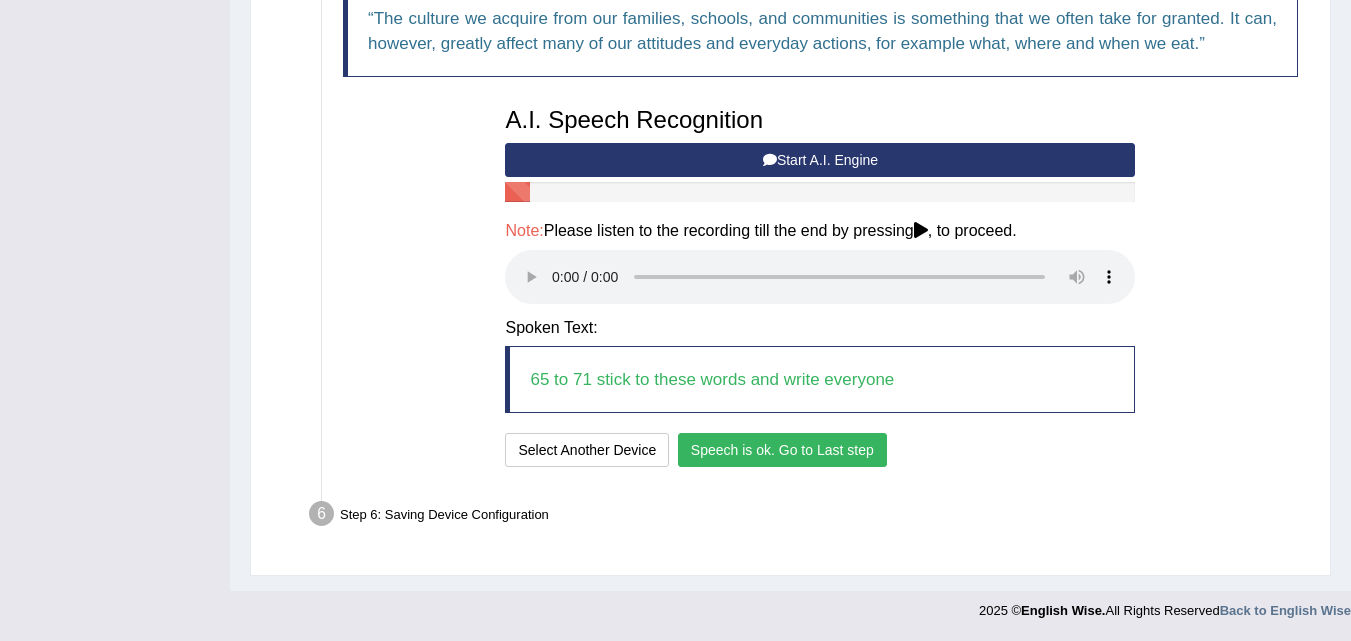 click on "Speech is ok. Go to Last step" at bounding box center (782, 450) 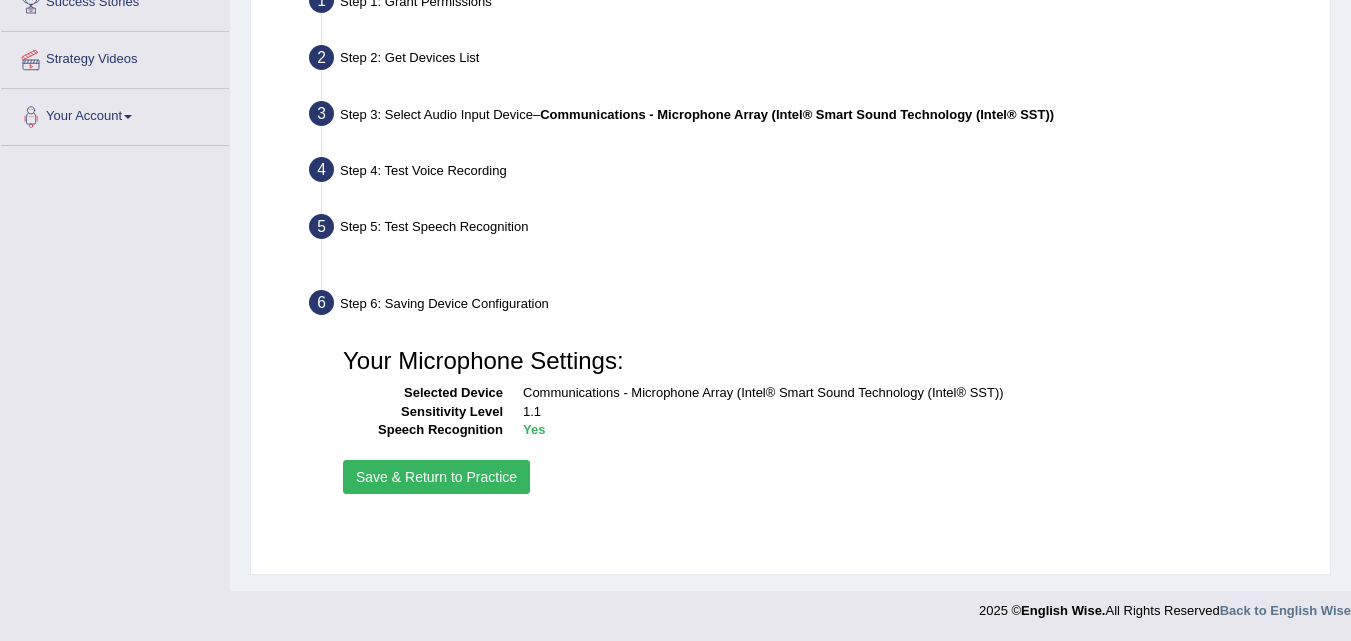 scroll, scrollTop: 409, scrollLeft: 0, axis: vertical 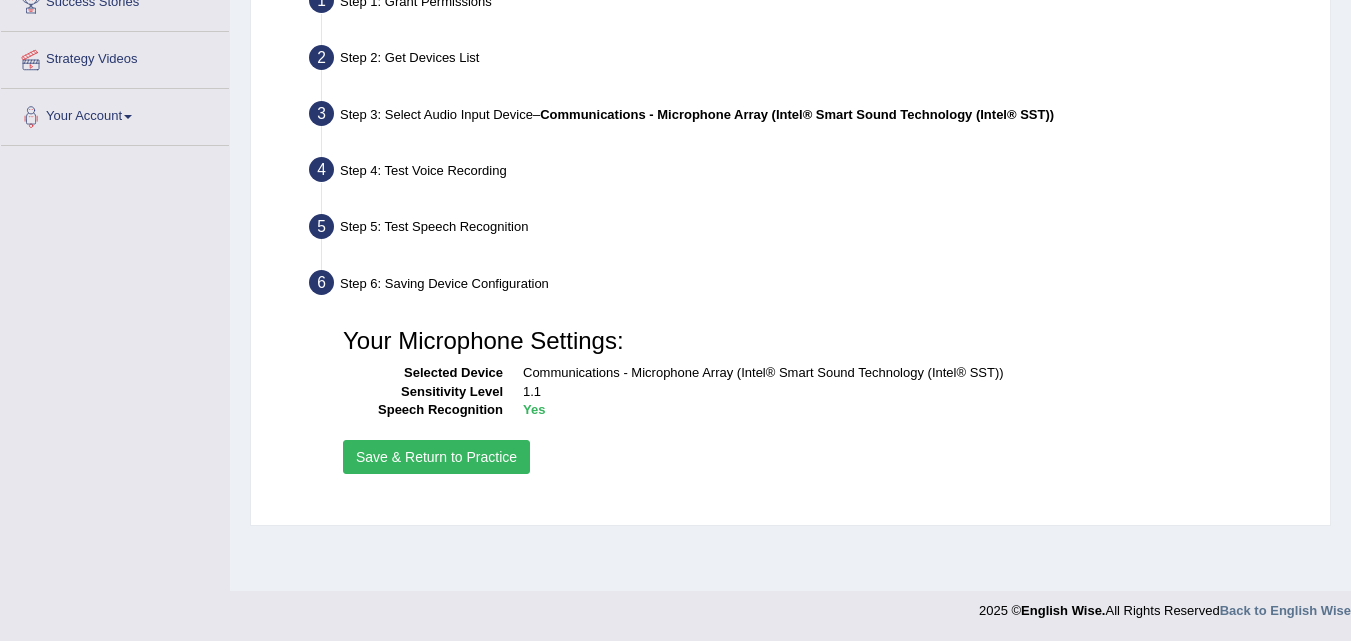 click on "Save & Return to Practice" at bounding box center [436, 457] 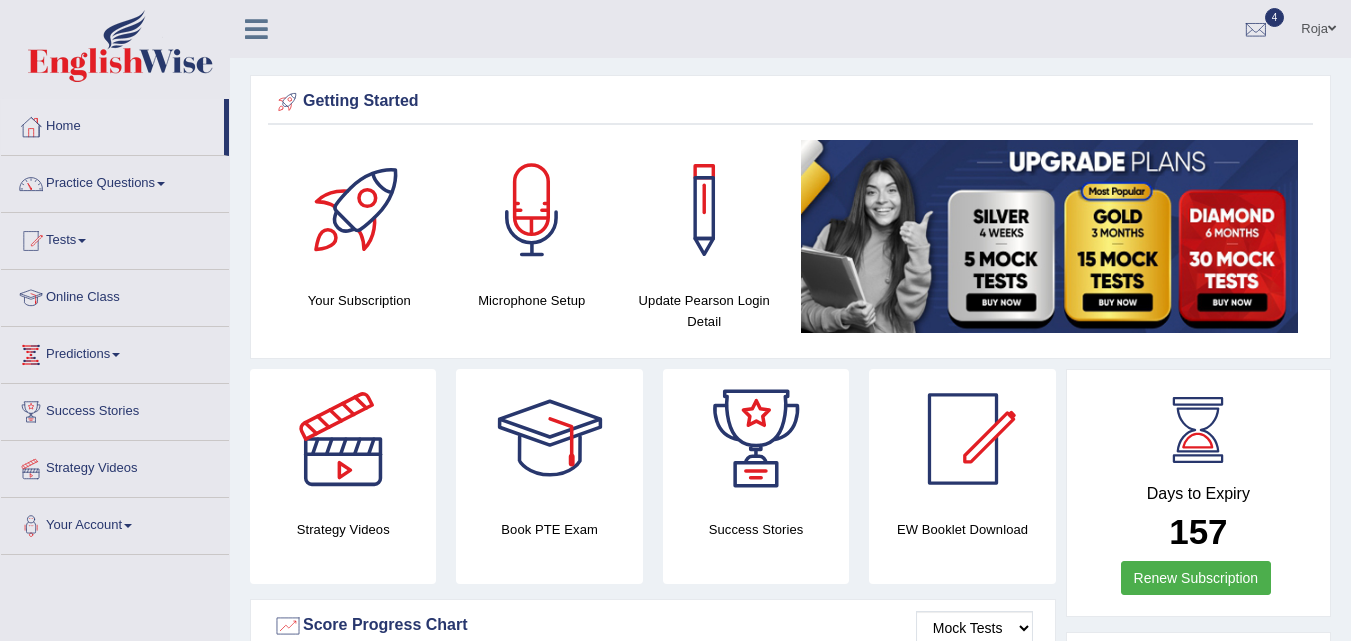 scroll, scrollTop: 0, scrollLeft: 0, axis: both 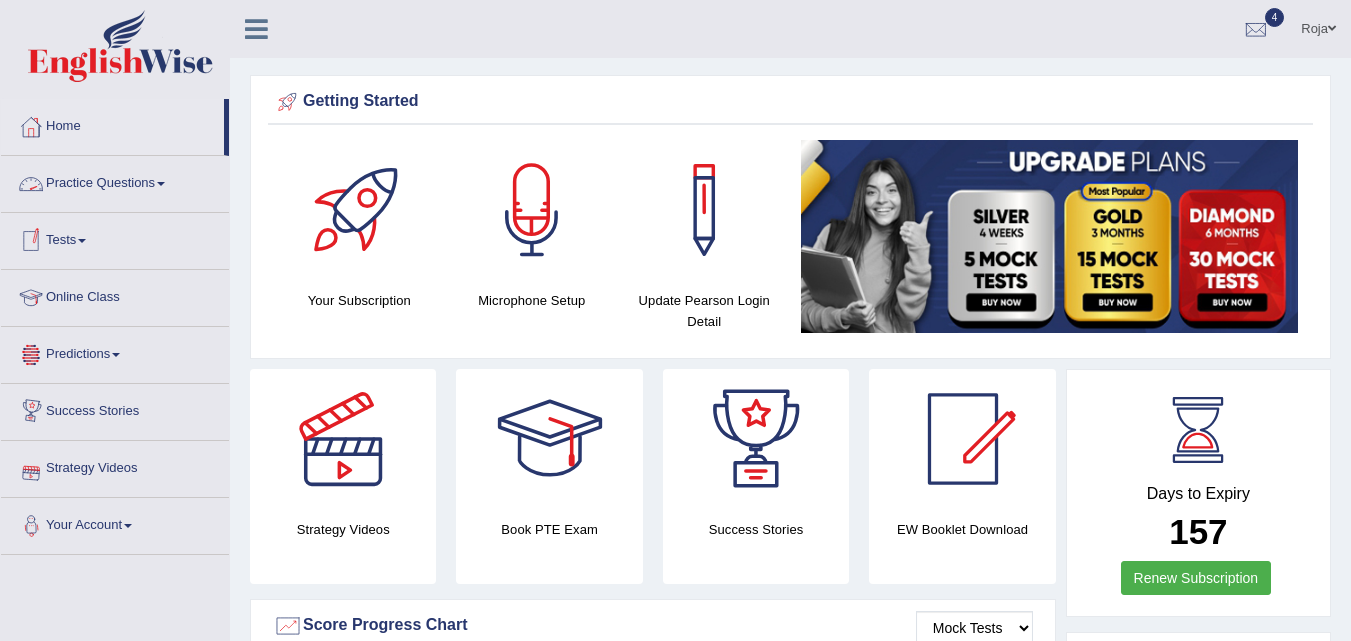 click on "Practice Questions" at bounding box center (115, 181) 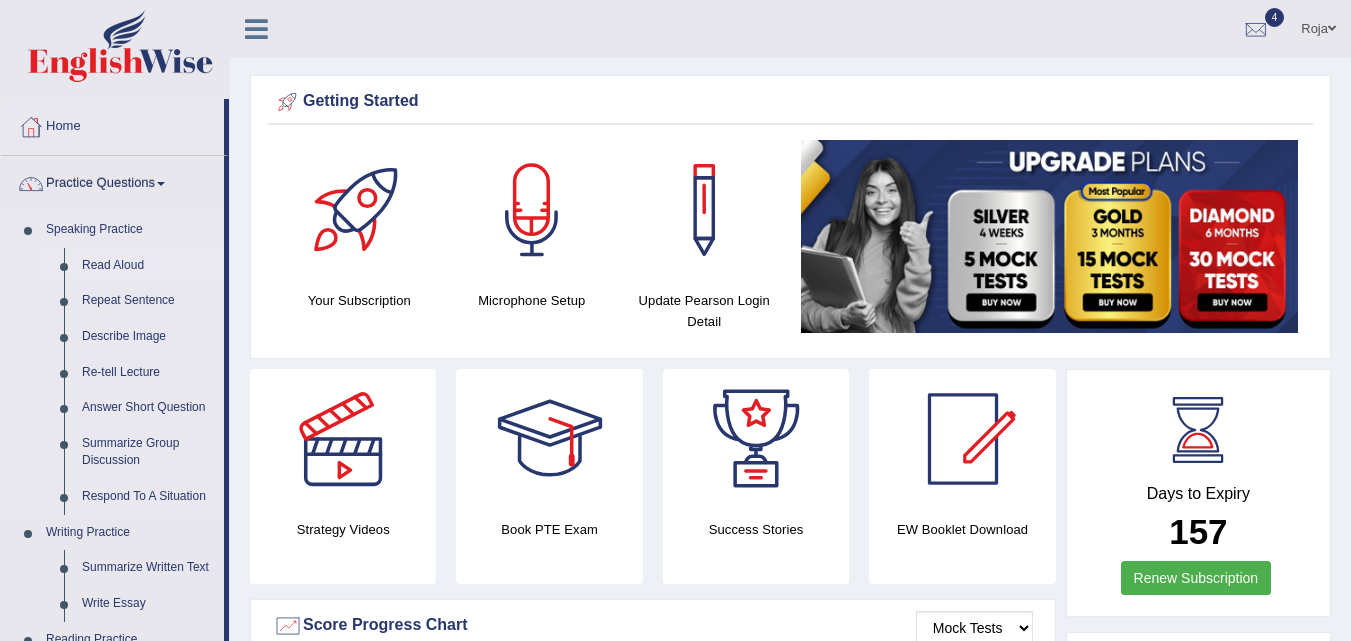 click on "Read Aloud" at bounding box center [148, 266] 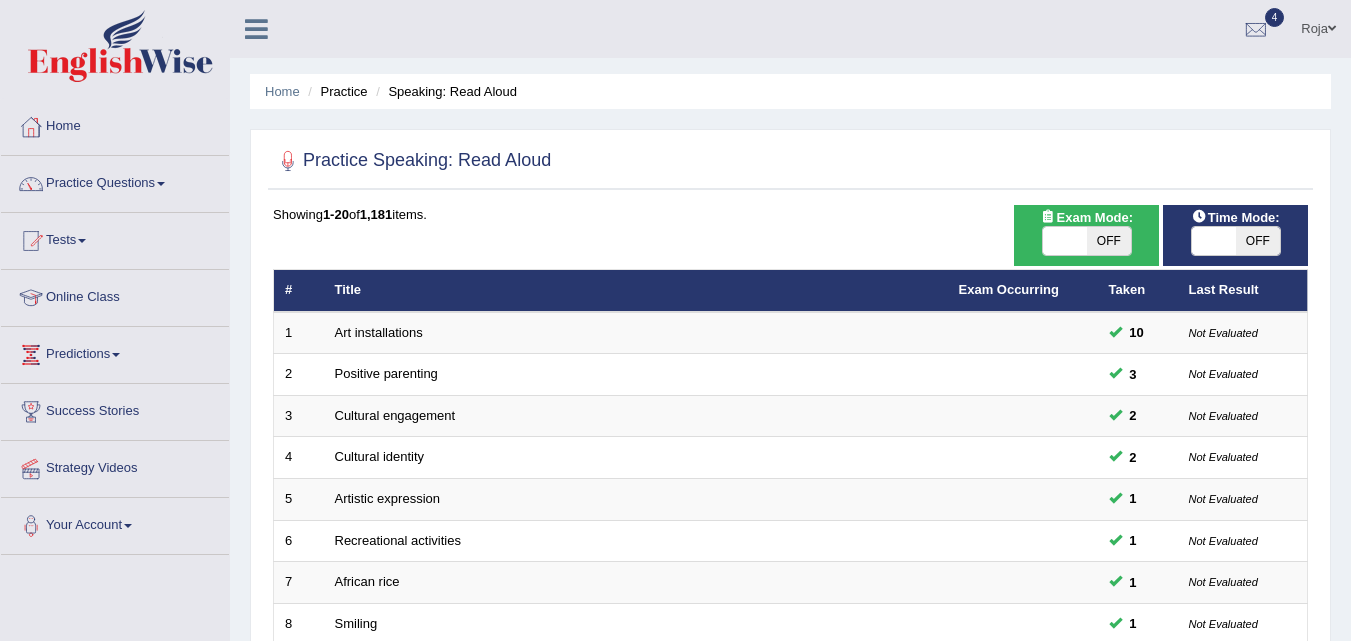 scroll, scrollTop: 0, scrollLeft: 0, axis: both 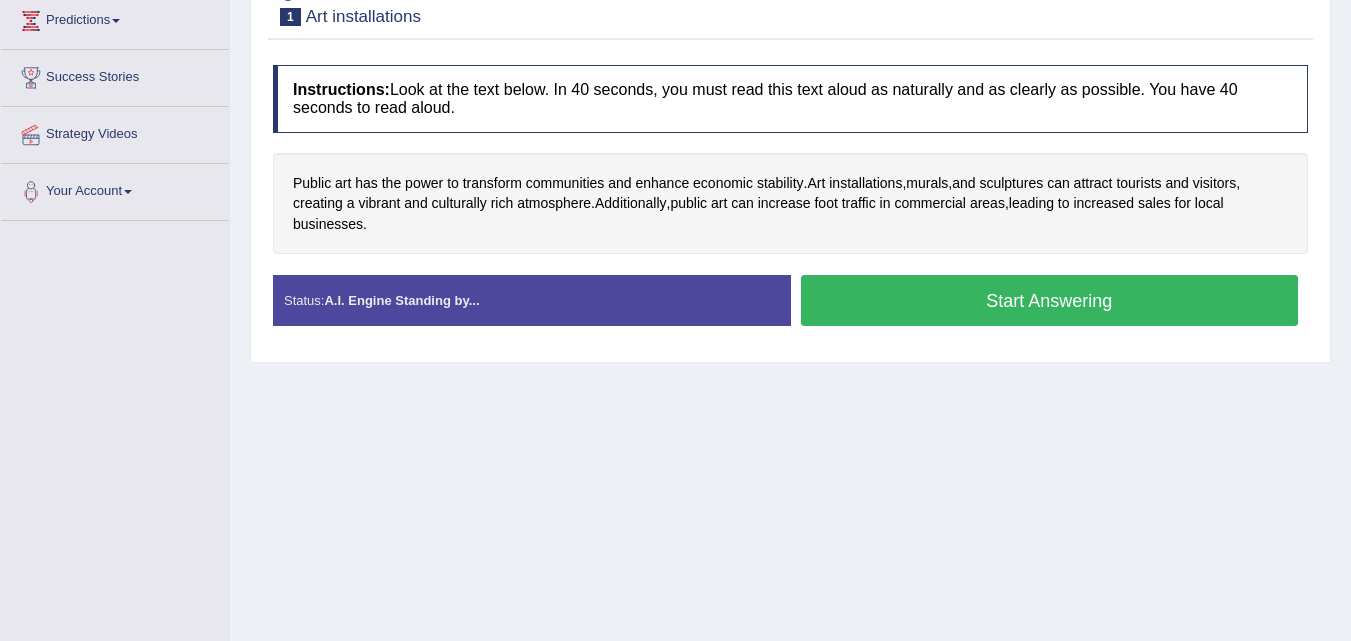 click on "Start Answering" at bounding box center (1050, 300) 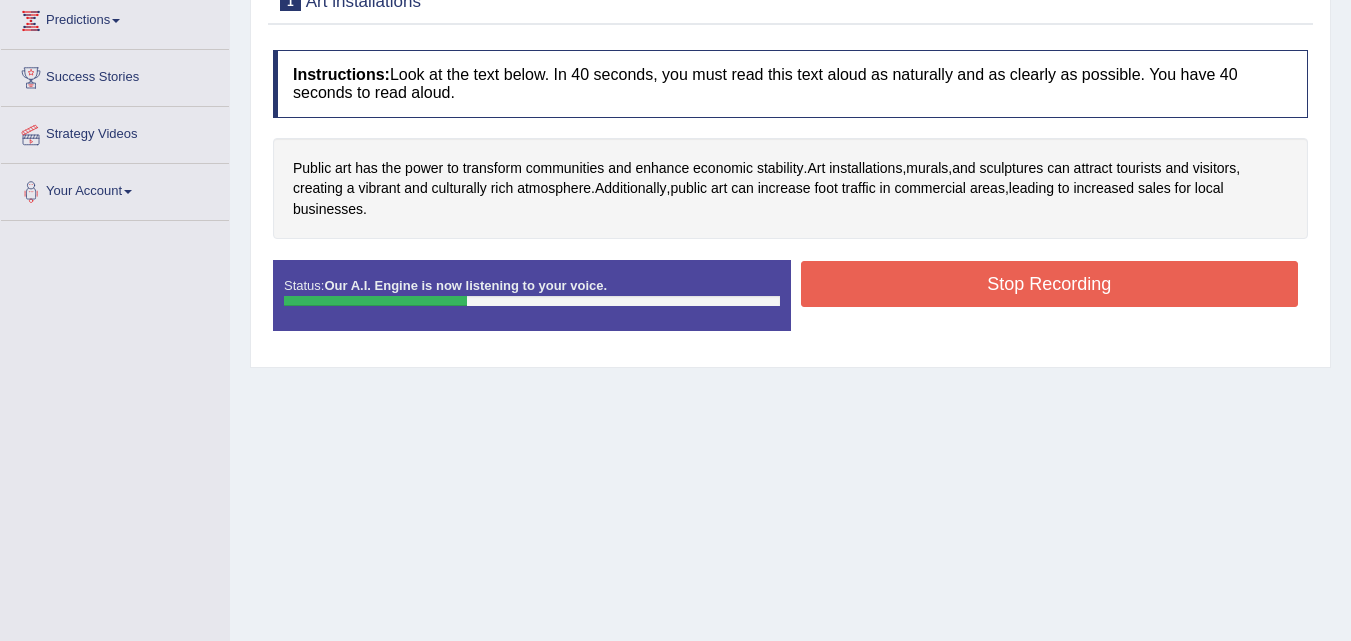 click on "Stop Recording" at bounding box center [1050, 284] 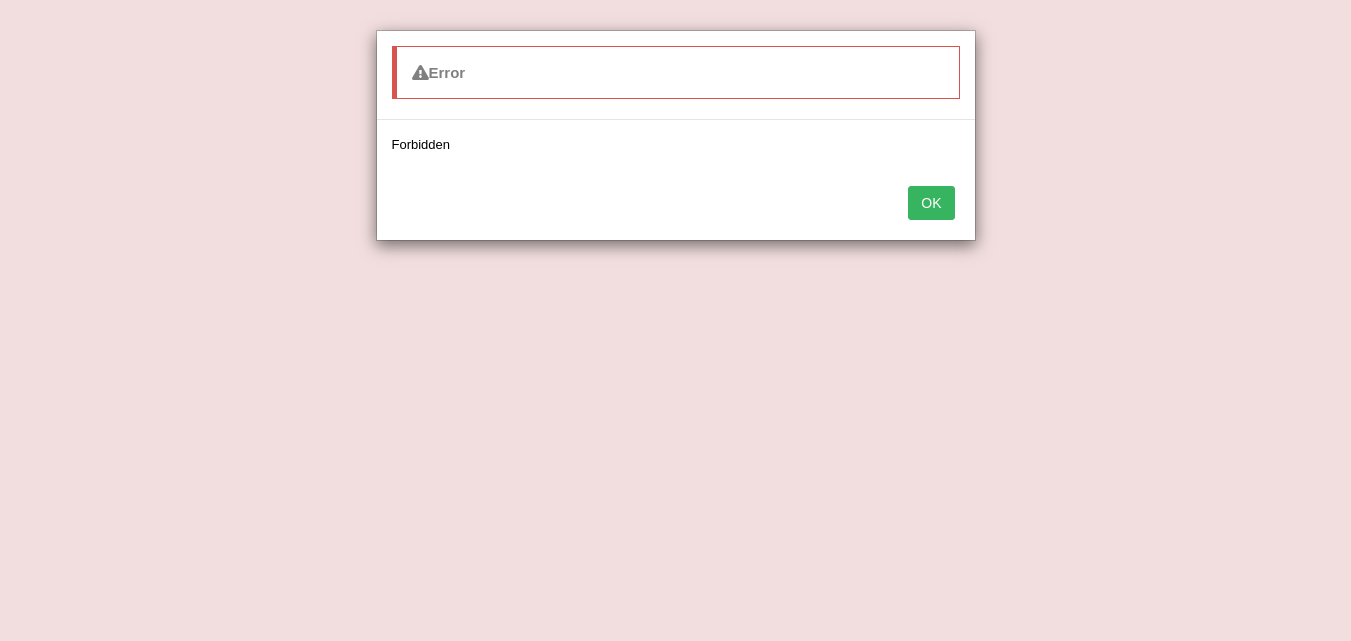 click on "OK" at bounding box center (931, 203) 